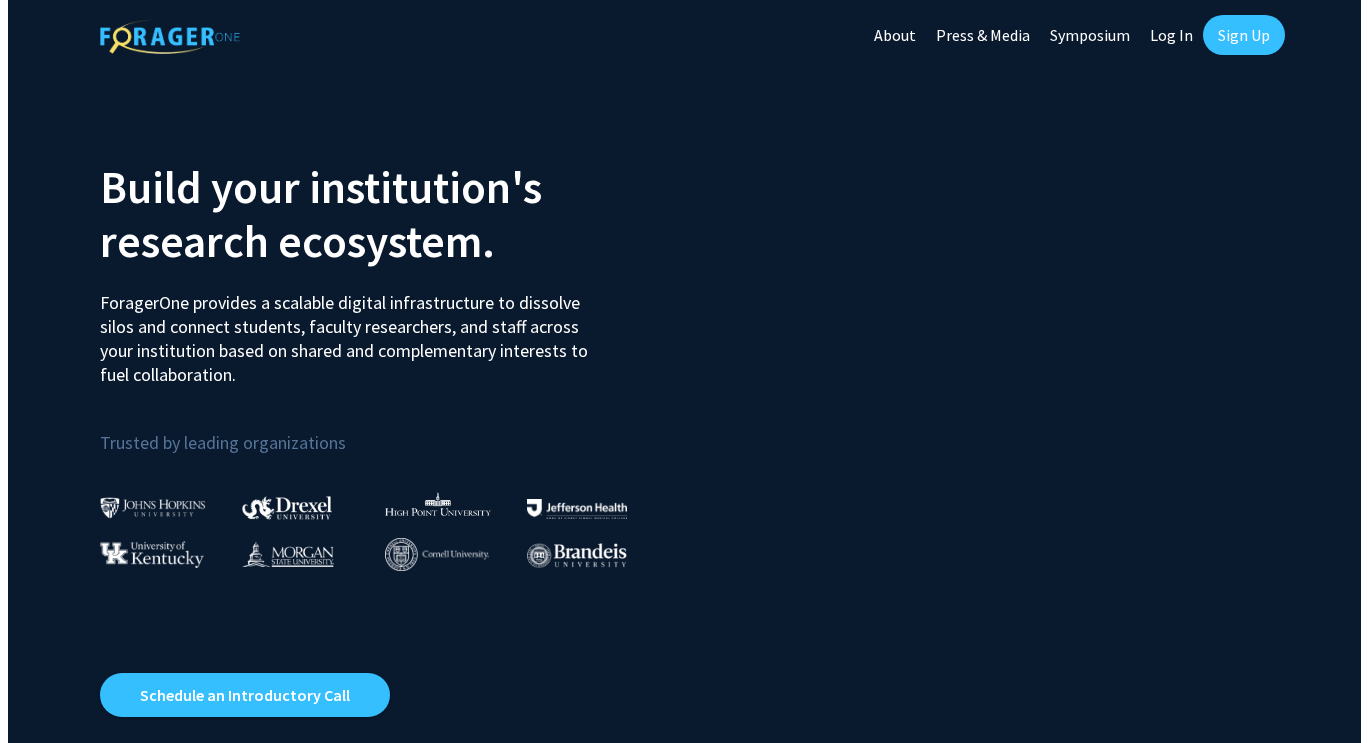 scroll, scrollTop: 0, scrollLeft: 0, axis: both 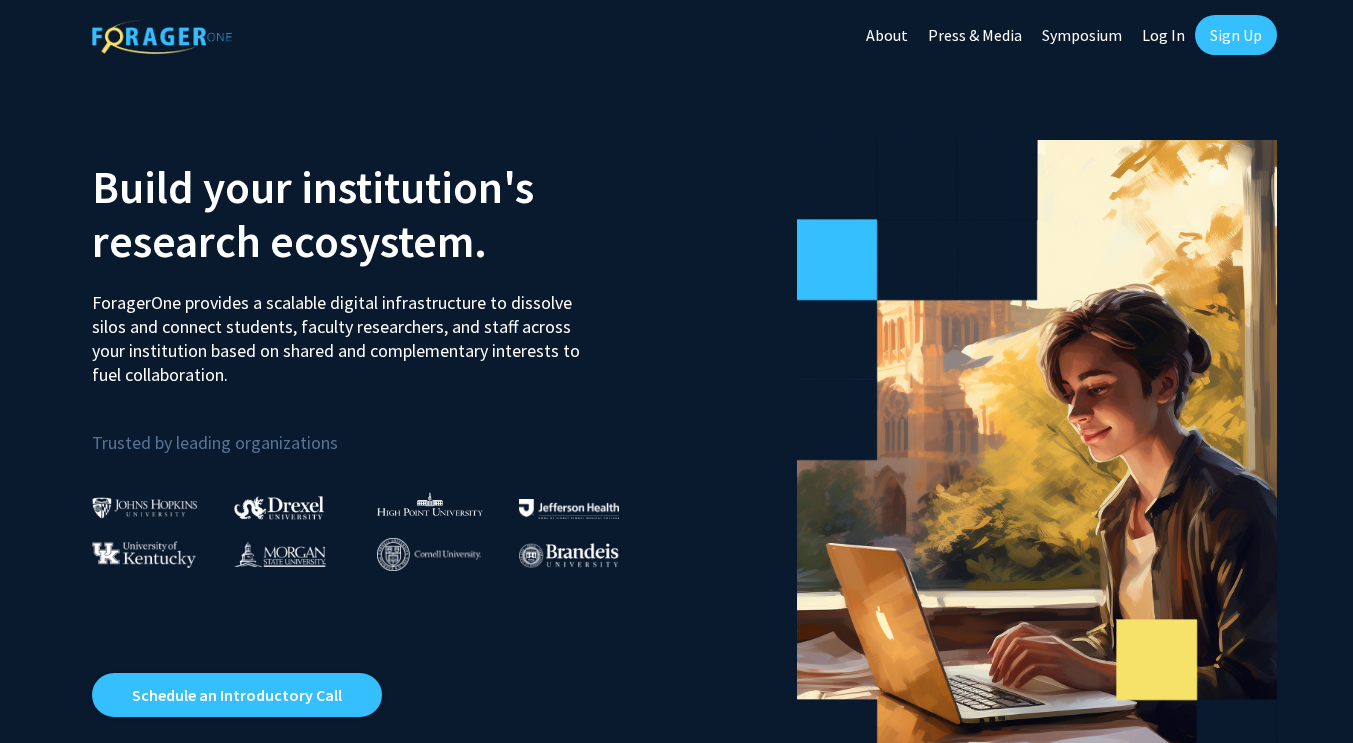 click on "Sign Up" 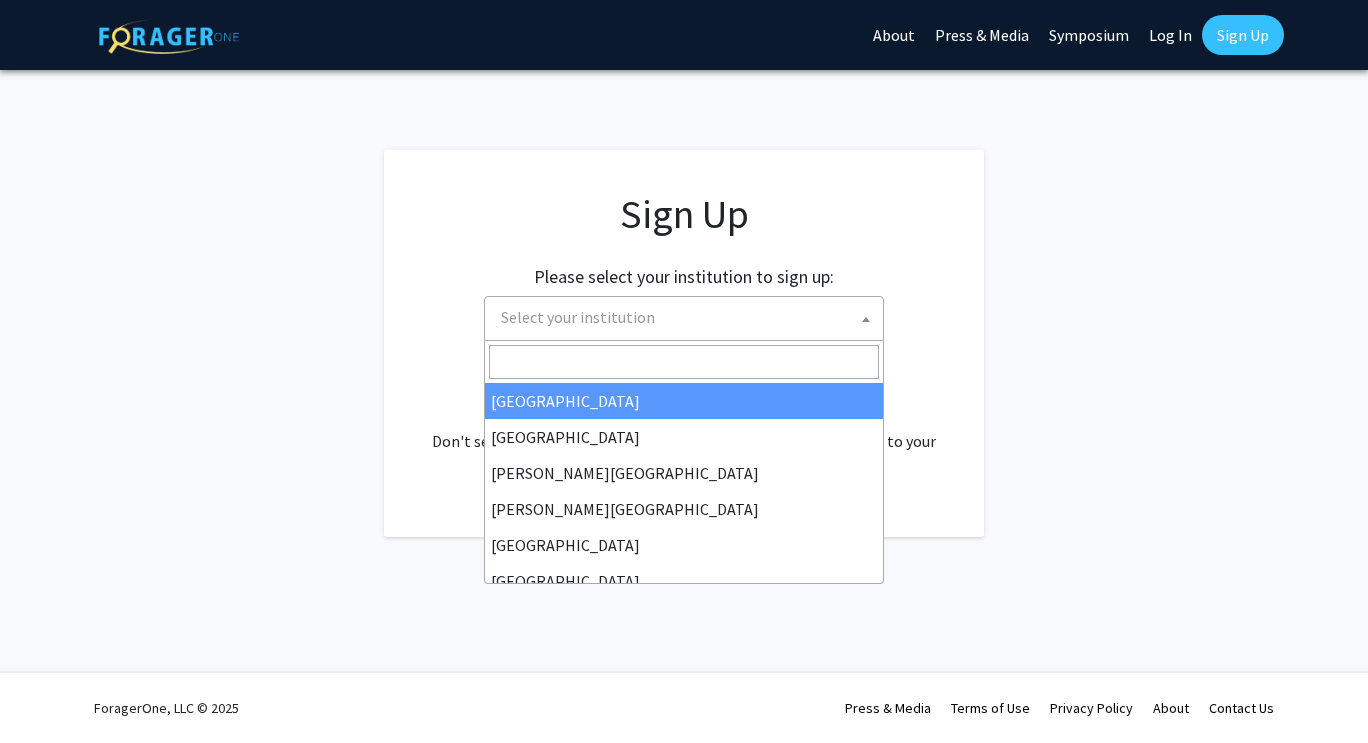 click on "Select your institution" at bounding box center [688, 317] 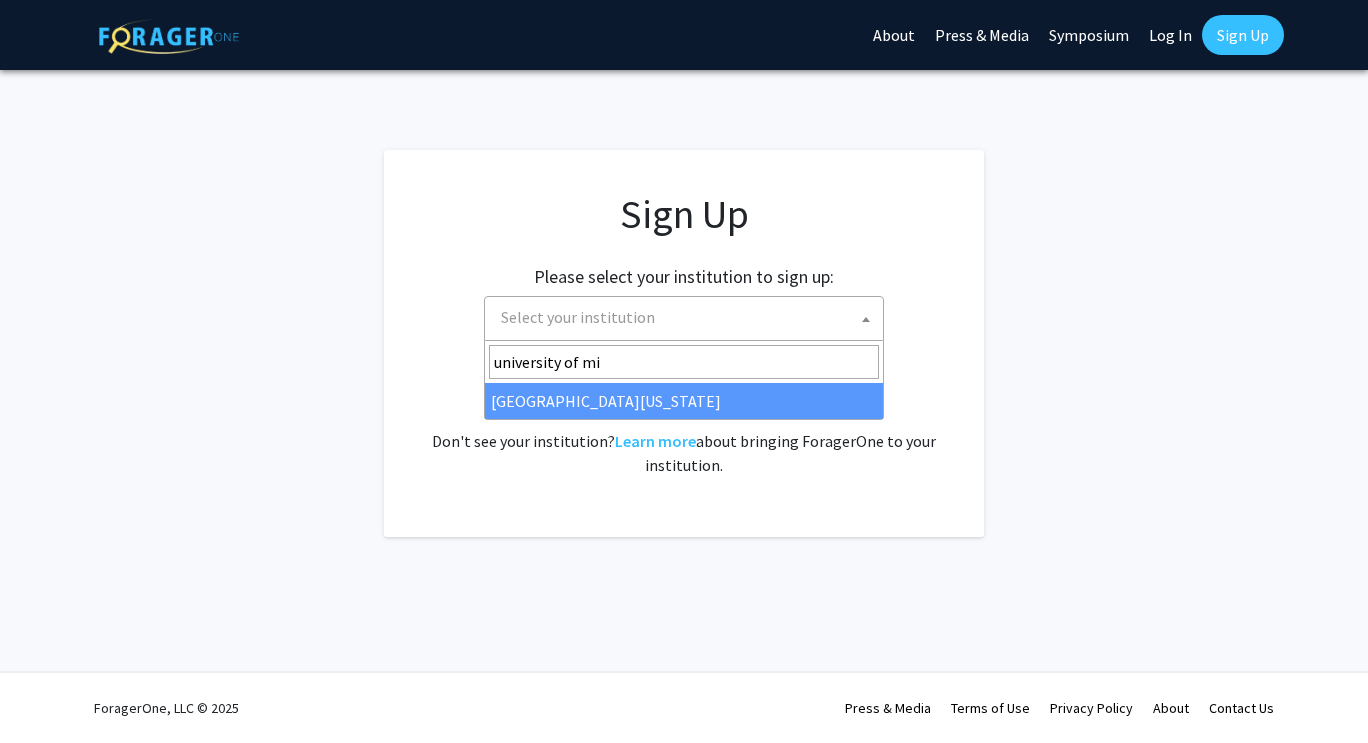 type on "university of mi" 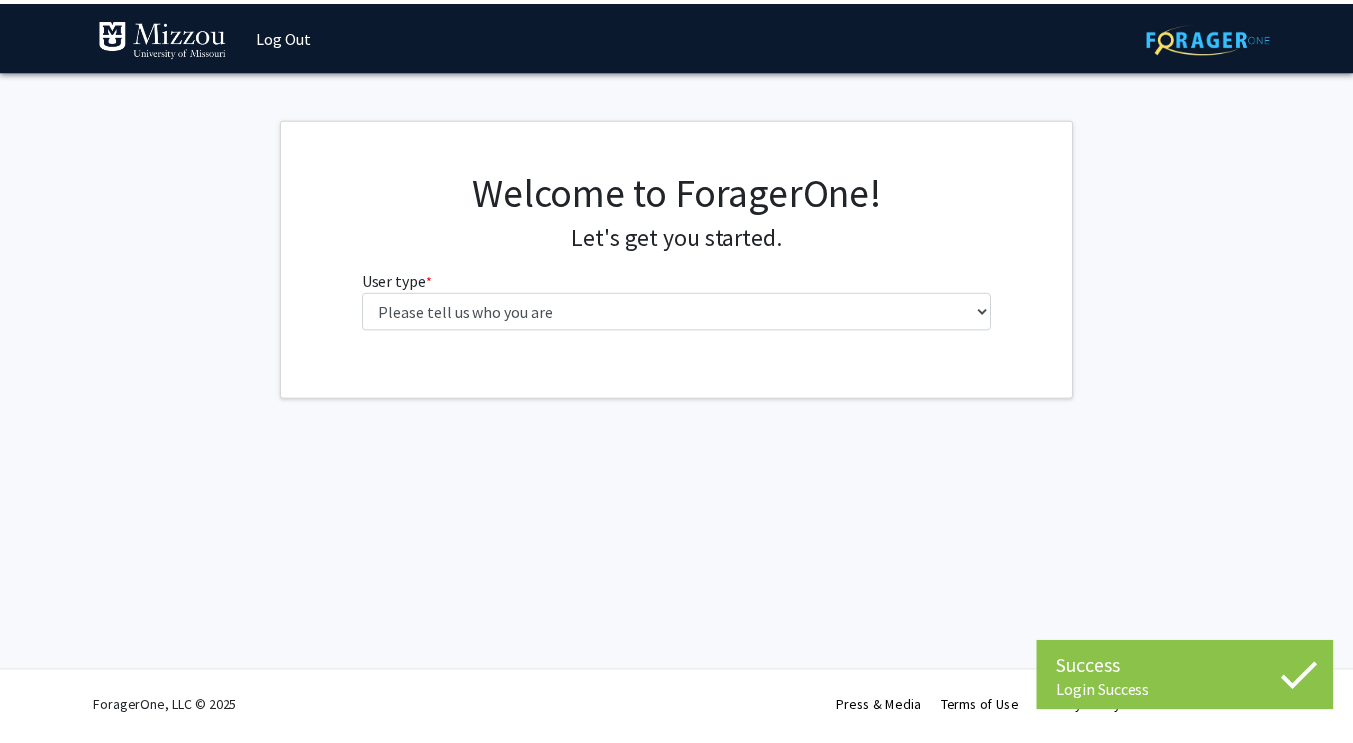 scroll, scrollTop: 0, scrollLeft: 0, axis: both 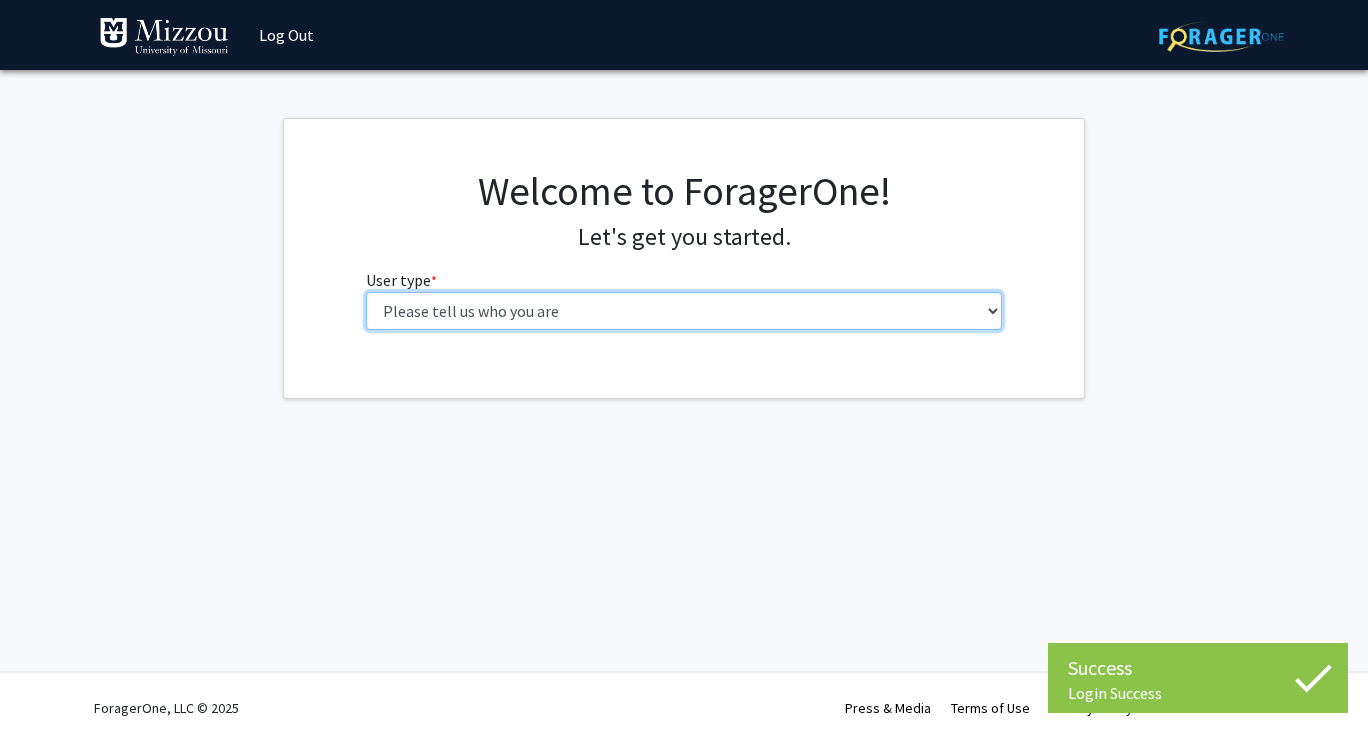 click on "Please tell us who you are  Undergraduate Student   Master's Student   Doctoral Candidate (PhD, MD, DMD, PharmD, etc.)   Postdoctoral Researcher / Research Staff / Medical Resident / Medical Fellow   Faculty   Administrative Staff" at bounding box center (684, 311) 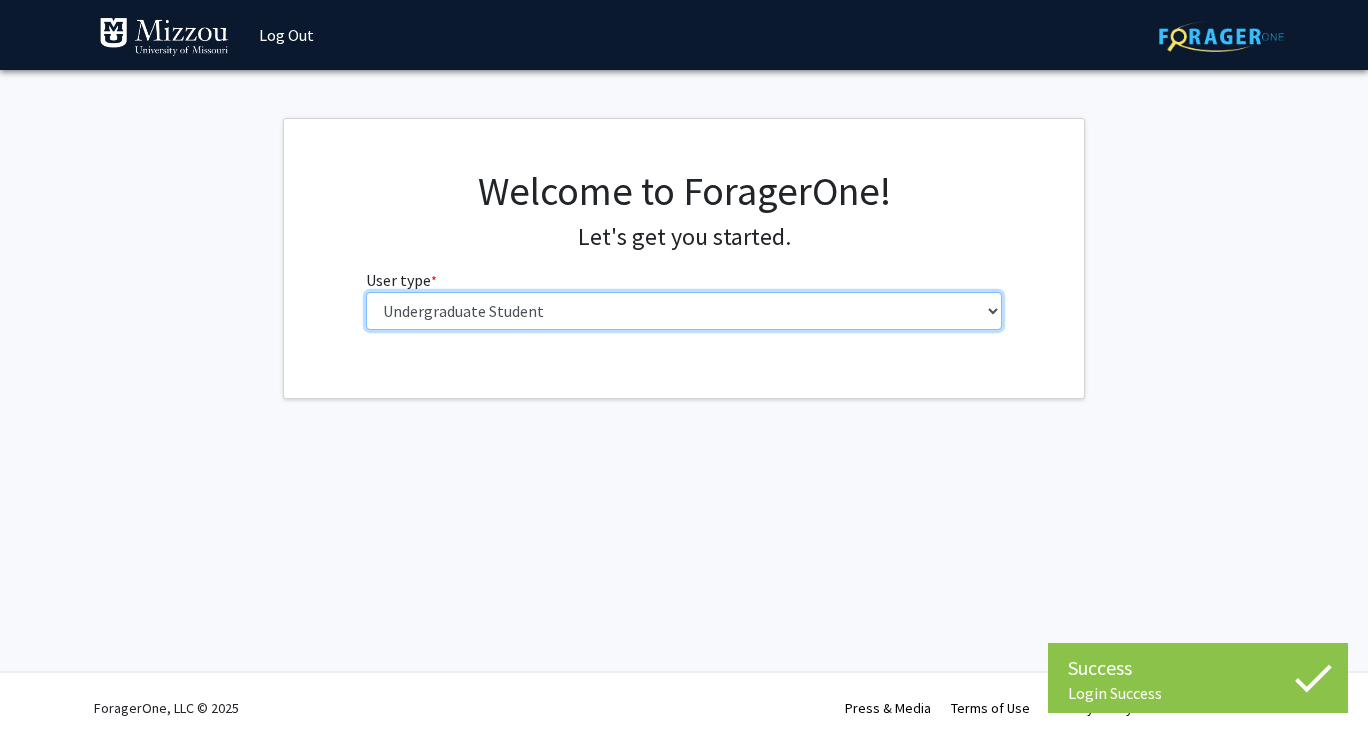 click on "Please tell us who you are  Undergraduate Student   Master's Student   Doctoral Candidate (PhD, MD, DMD, PharmD, etc.)   Postdoctoral Researcher / Research Staff / Medical Resident / Medical Fellow   Faculty   Administrative Staff" at bounding box center (684, 311) 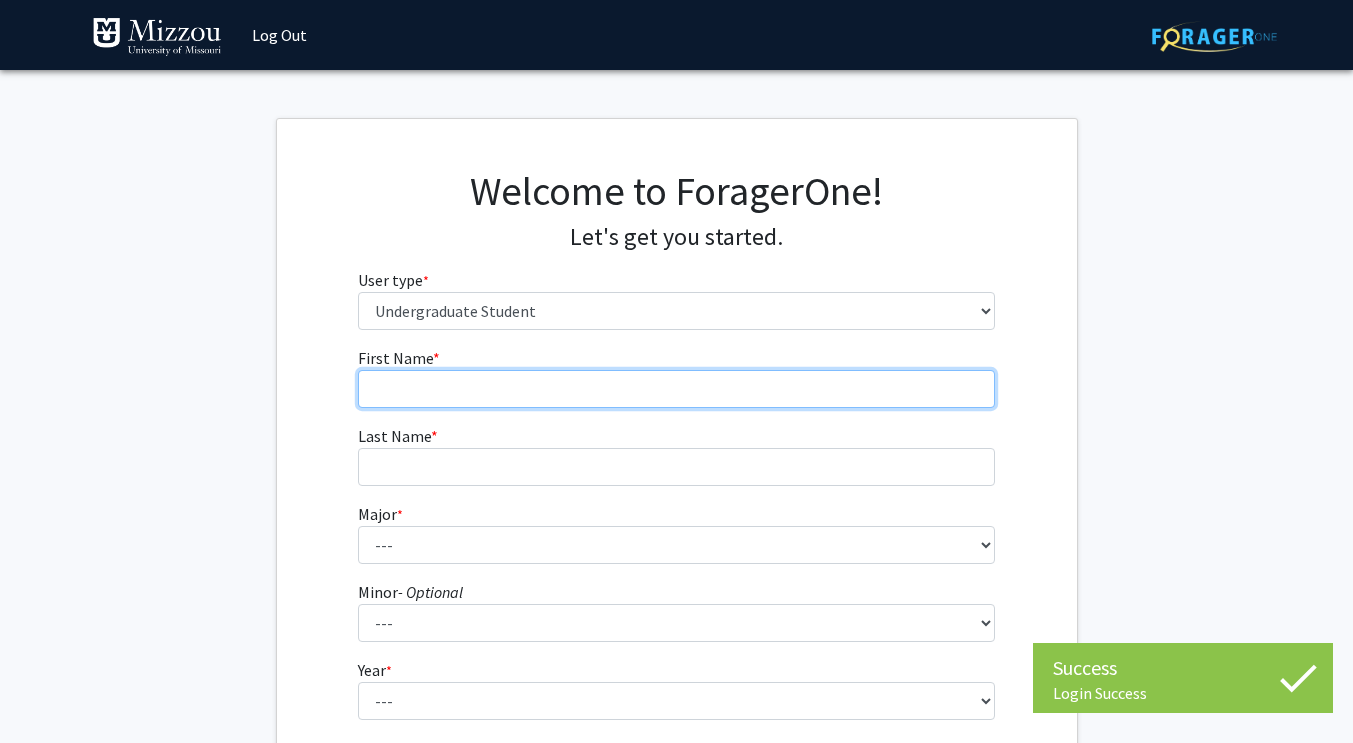 click on "First Name * required" at bounding box center (676, 389) 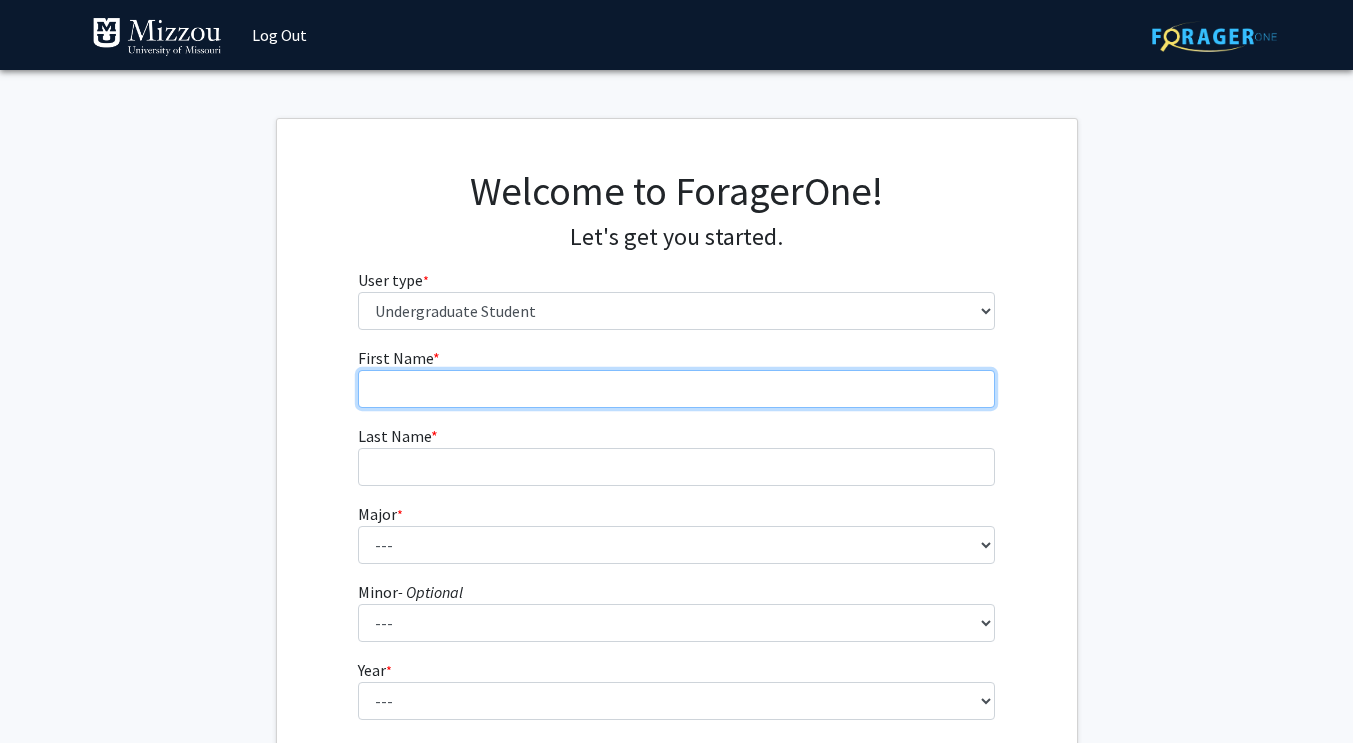 type on "[PERSON_NAME]" 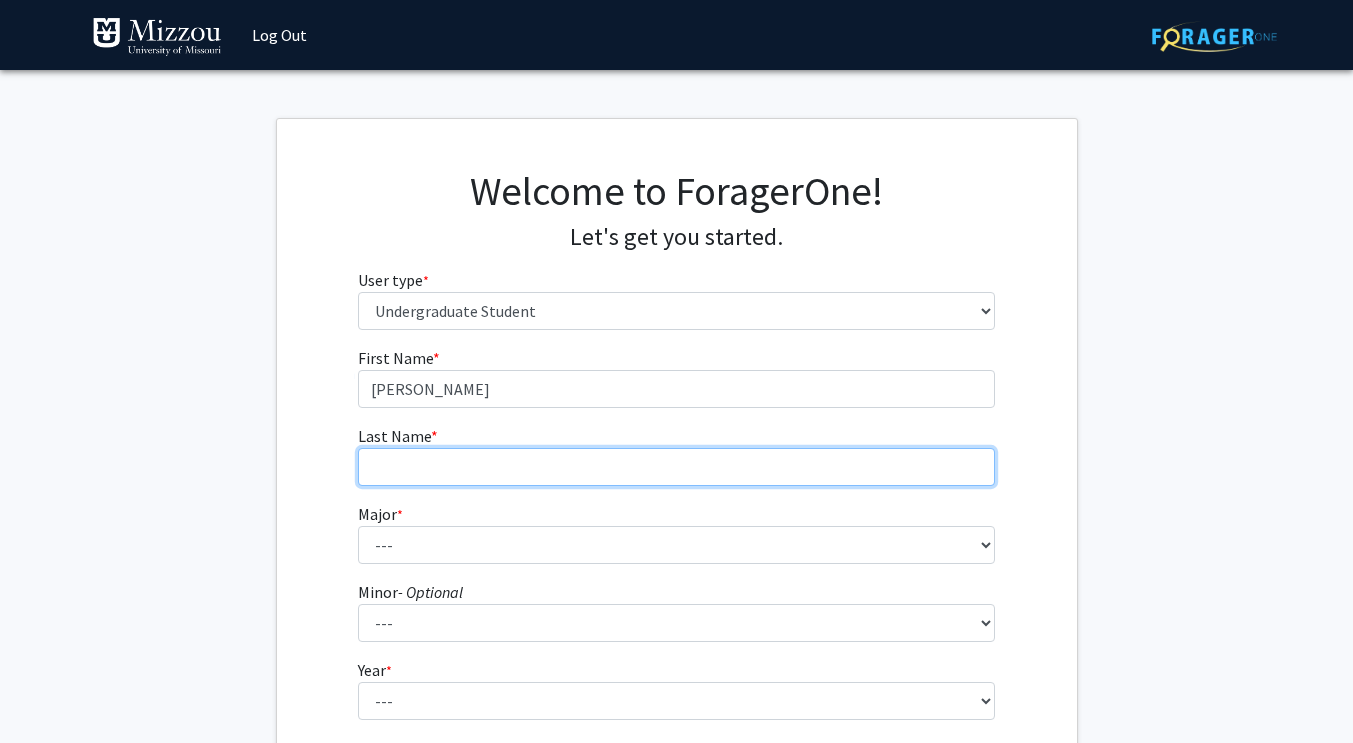 type on "[PERSON_NAME]" 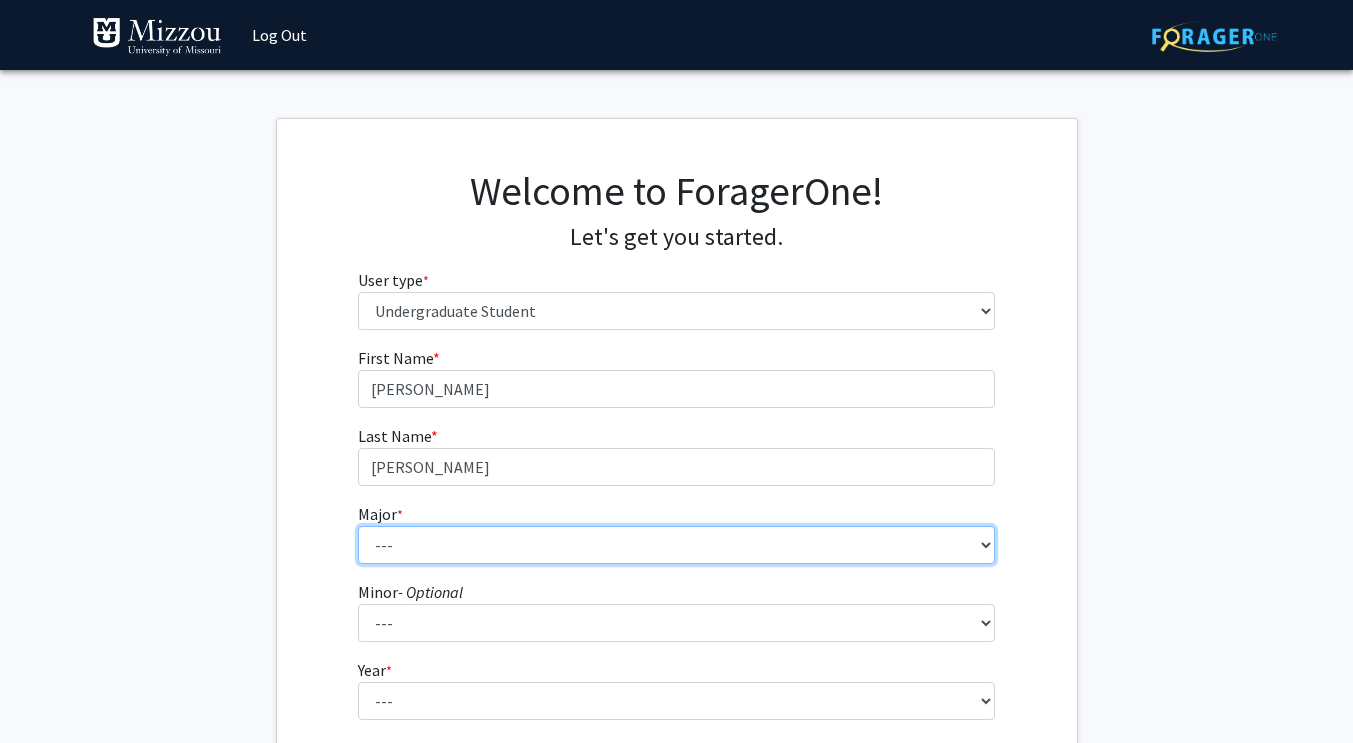 click on "---  Agribusiness Management   Agricultural Education   Agricultural Education: Communications and Leadership   Agricultural Education: Teacher Certification   Agricultural Systems Technology   Agriculture   Ancient Mediterranean Studies   Animal Sciences   Anthropology   Architectural Studies   Art   Art History   Astronomy   Biochemistry   Biological Engineering   Biological Physics   Biological Sciences   Biomedical Engineering   Black Studies   Business Administration   Chemical Engineering   Chemical Engineering: Biochemical   Chemical Engineering: Environmental   Chemical Engineering: Materials   Chemistry   Civil Engineering   Clinical Laboratory Science   Communication   Computer Engineering   Computer Science   Constitutional Democracy   Cross Categorical Special Education   Data Science   Diagnostic Medical Ultrasound   Digital Storytelling   Early Childhood Education   East Asian Studies   Economics   Educational Studies   Educational Studies: Educational Games and Simulations Design   English" at bounding box center [676, 545] 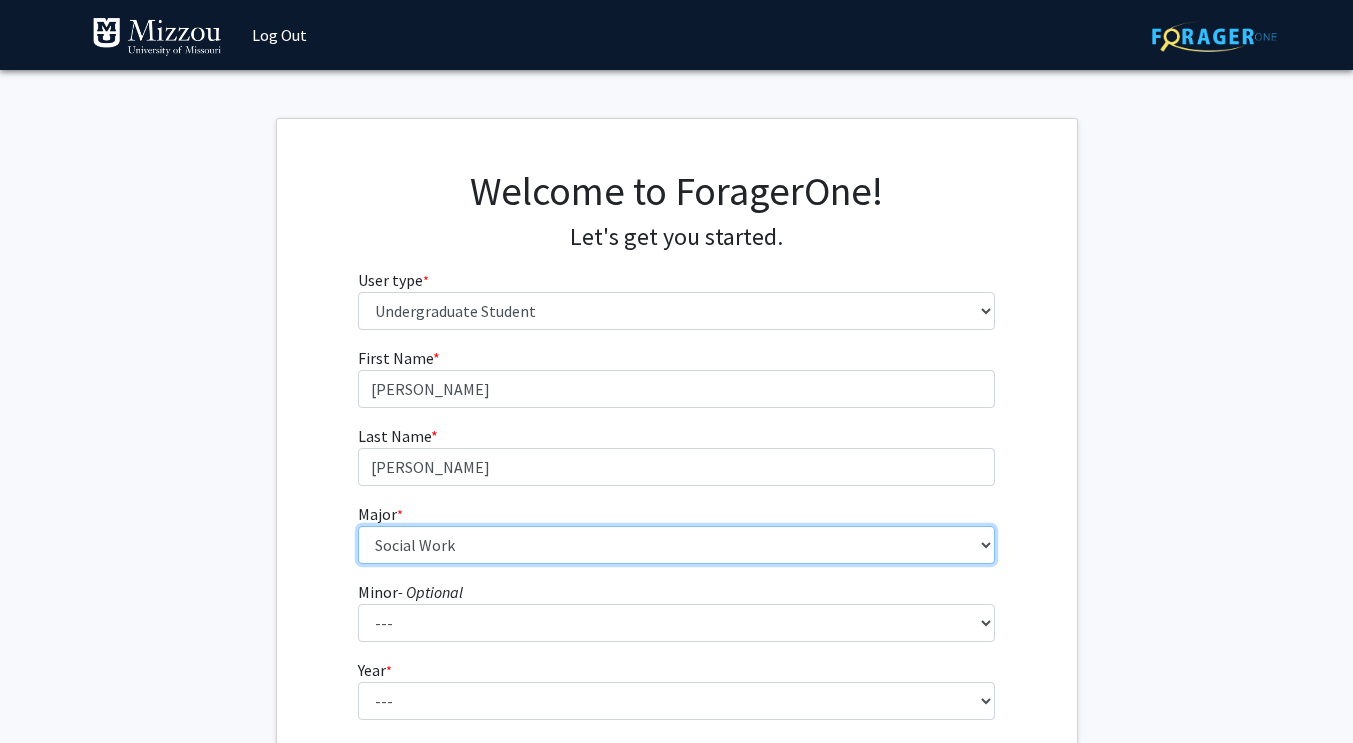 click on "---  Agribusiness Management   Agricultural Education   Agricultural Education: Communications and Leadership   Agricultural Education: Teacher Certification   Agricultural Systems Technology   Agriculture   Ancient Mediterranean Studies   Animal Sciences   Anthropology   Architectural Studies   Art   Art History   Astronomy   Biochemistry   Biological Engineering   Biological Physics   Biological Sciences   Biomedical Engineering   Black Studies   Business Administration   Chemical Engineering   Chemical Engineering: Biochemical   Chemical Engineering: Environmental   Chemical Engineering: Materials   Chemistry   Civil Engineering   Clinical Laboratory Science   Communication   Computer Engineering   Computer Science   Constitutional Democracy   Cross Categorical Special Education   Data Science   Diagnostic Medical Ultrasound   Digital Storytelling   Early Childhood Education   East Asian Studies   Economics   Educational Studies   Educational Studies: Educational Games and Simulations Design   English" at bounding box center (676, 545) 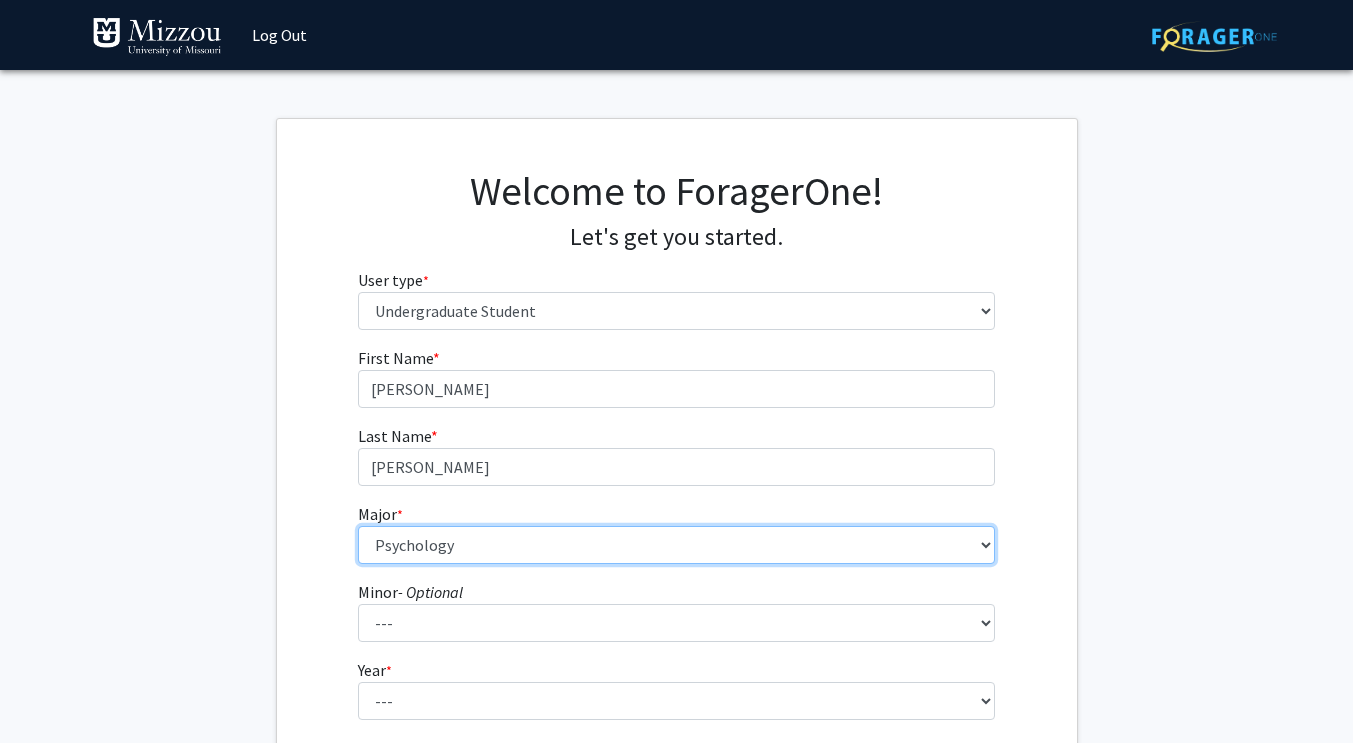 click on "---  Agribusiness Management   Agricultural Education   Agricultural Education: Communications and Leadership   Agricultural Education: Teacher Certification   Agricultural Systems Technology   Agriculture   Ancient Mediterranean Studies   Animal Sciences   Anthropology   Architectural Studies   Art   Art History   Astronomy   Biochemistry   Biological Engineering   Biological Physics   Biological Sciences   Biomedical Engineering   Black Studies   Business Administration   Chemical Engineering   Chemical Engineering: Biochemical   Chemical Engineering: Environmental   Chemical Engineering: Materials   Chemistry   Civil Engineering   Clinical Laboratory Science   Communication   Computer Engineering   Computer Science   Constitutional Democracy   Cross Categorical Special Education   Data Science   Diagnostic Medical Ultrasound   Digital Storytelling   Early Childhood Education   East Asian Studies   Economics   Educational Studies   Educational Studies: Educational Games and Simulations Design   English" at bounding box center (676, 545) 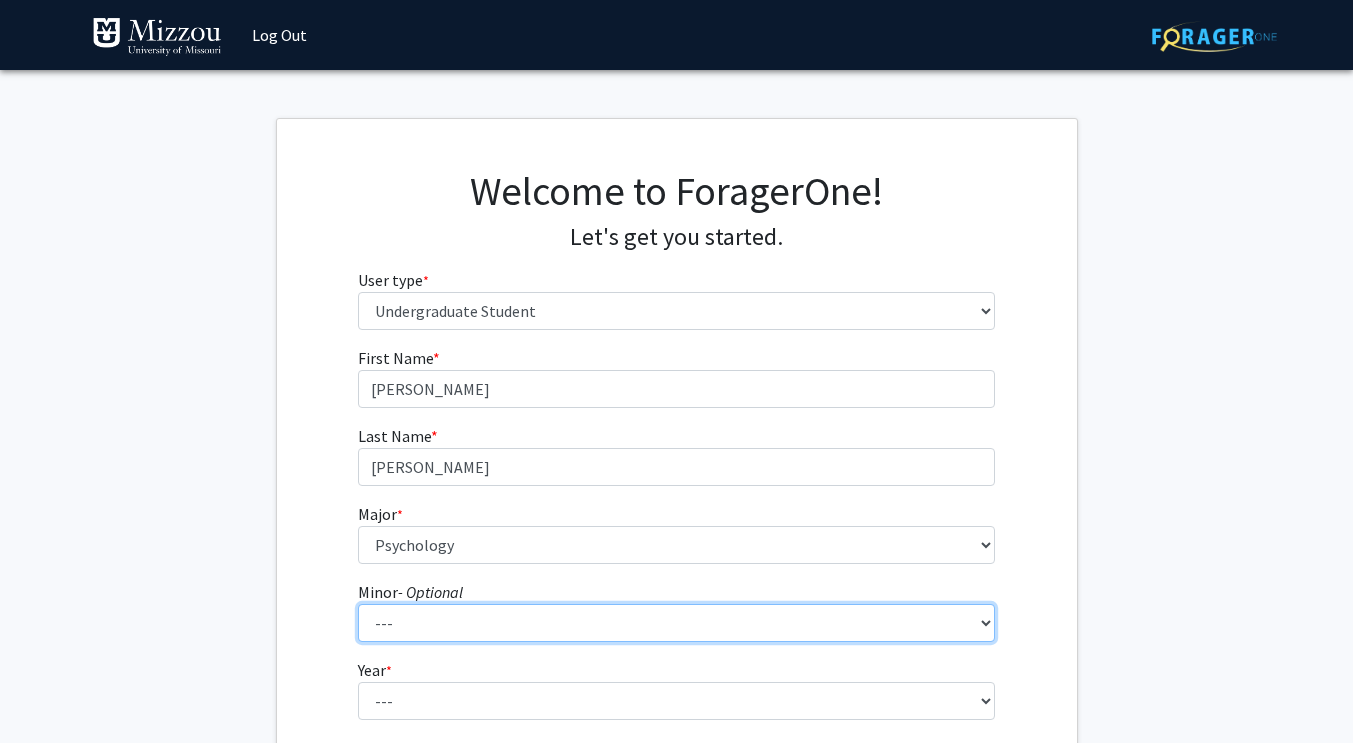 click on "---  Accountancy   Aerospace Engineering   Aerospace Studies   Agribusiness Management   Agricultural Education   Agricultural Engineering   Agricultural Leadership   Agricultural Systems Technology   American Constitutional Democracy   Ancient Mediterranean Studies   Animal Sciences   Anthropology   Archaeology   Architectural Studies   Art   Art History   Astronomy   Biological Sciences   Black Studies   Business   Canadian Studies   Captive Wild Animal Management   Chemistry   Chinese Studies   Computational Neuroscience   Computer Science   Construction Management   Creative Writing   Criminology/Criminal and Juvenile Justice   Data Science   Defense and Strategic Studies   Digital Storytelling   East Asian Studies   Economics   Education   Energy Engineering   Engineering   Engineering Sustainability   English   Entrepreneurship and Innovation Management   Environmental Sciences   Film Studies   Food Science and Nutrition   French   Geography   Geological Sciences   German   Global Brazil   History" at bounding box center [676, 623] 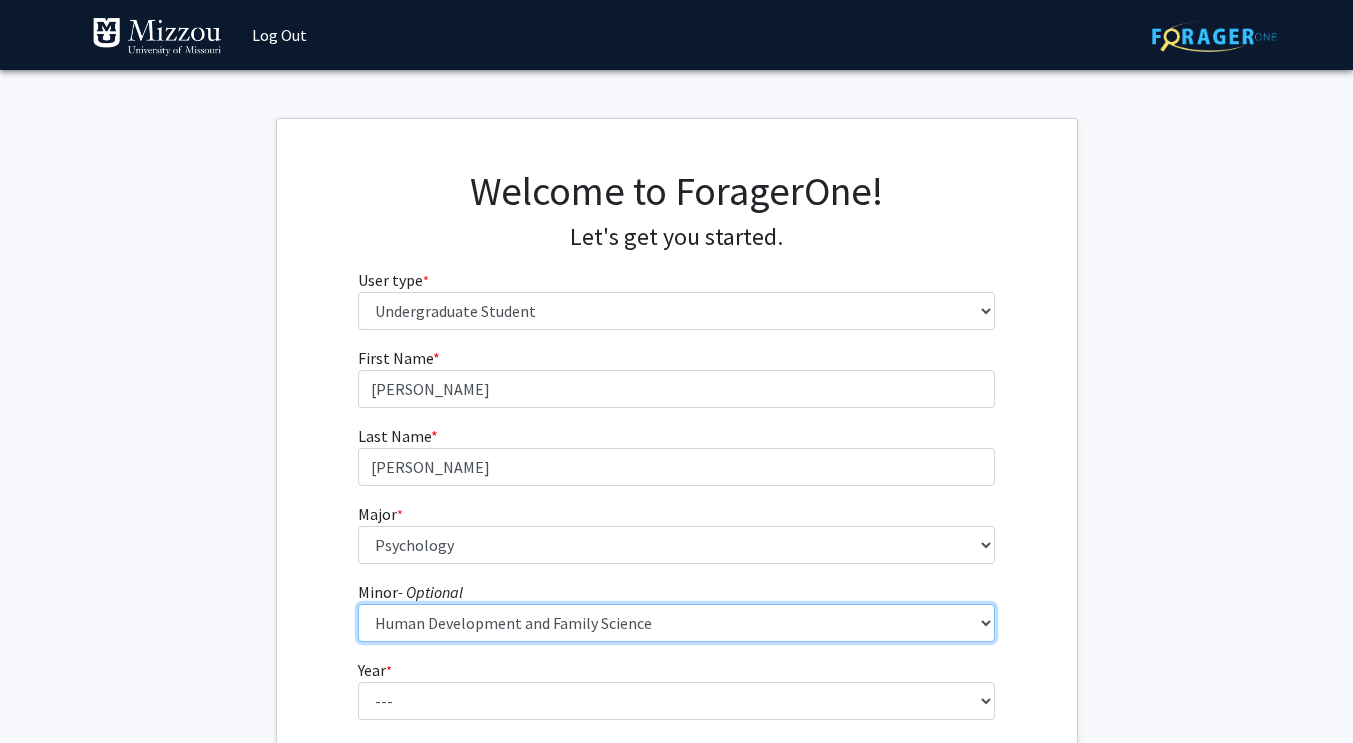 click on "---  Accountancy   Aerospace Engineering   Aerospace Studies   Agribusiness Management   Agricultural Education   Agricultural Engineering   Agricultural Leadership   Agricultural Systems Technology   American Constitutional Democracy   Ancient Mediterranean Studies   Animal Sciences   Anthropology   Archaeology   Architectural Studies   Art   Art History   Astronomy   Biological Sciences   Black Studies   Business   Canadian Studies   Captive Wild Animal Management   Chemistry   Chinese Studies   Computational Neuroscience   Computer Science   Construction Management   Creative Writing   Criminology/Criminal and Juvenile Justice   Data Science   Defense and Strategic Studies   Digital Storytelling   East Asian Studies   Economics   Education   Energy Engineering   Engineering   Engineering Sustainability   English   Entrepreneurship and Innovation Management   Environmental Sciences   Film Studies   Food Science and Nutrition   French   Geography   Geological Sciences   German   Global Brazil   History" at bounding box center (676, 623) 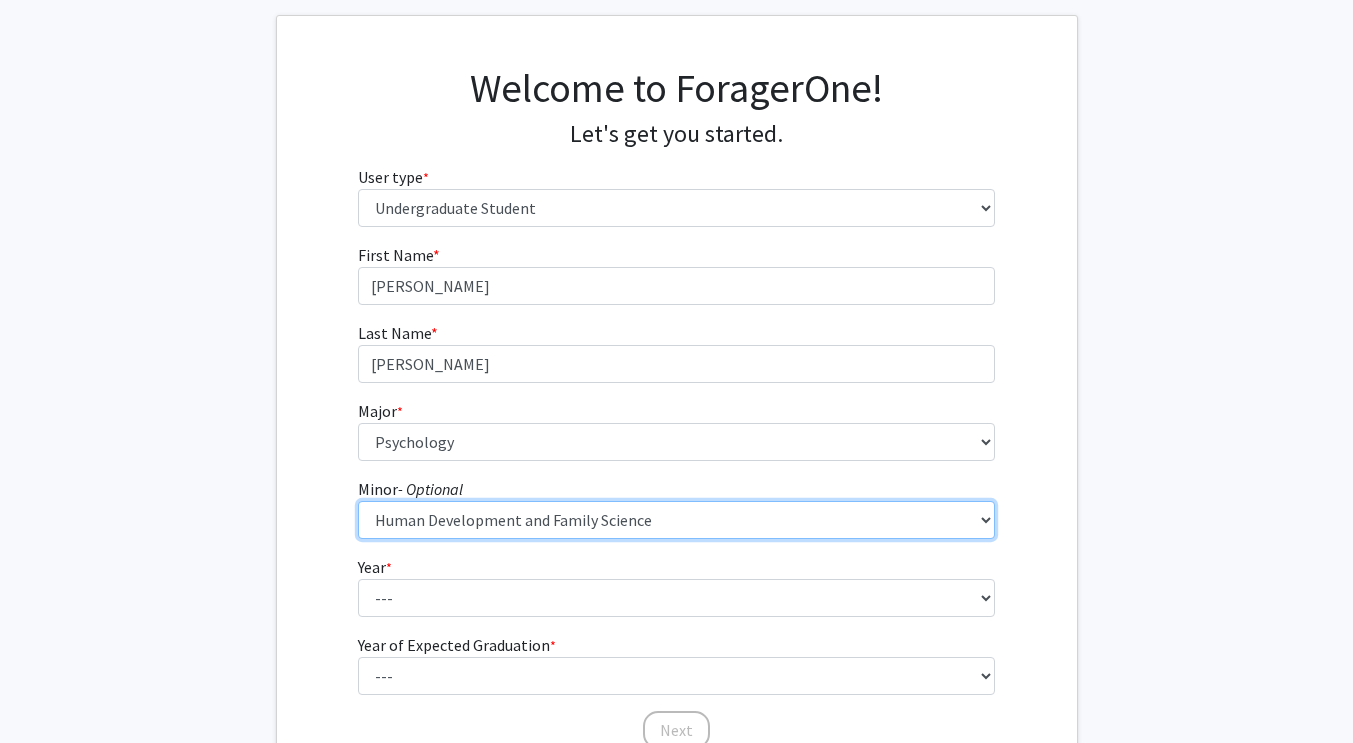 scroll, scrollTop: 146, scrollLeft: 0, axis: vertical 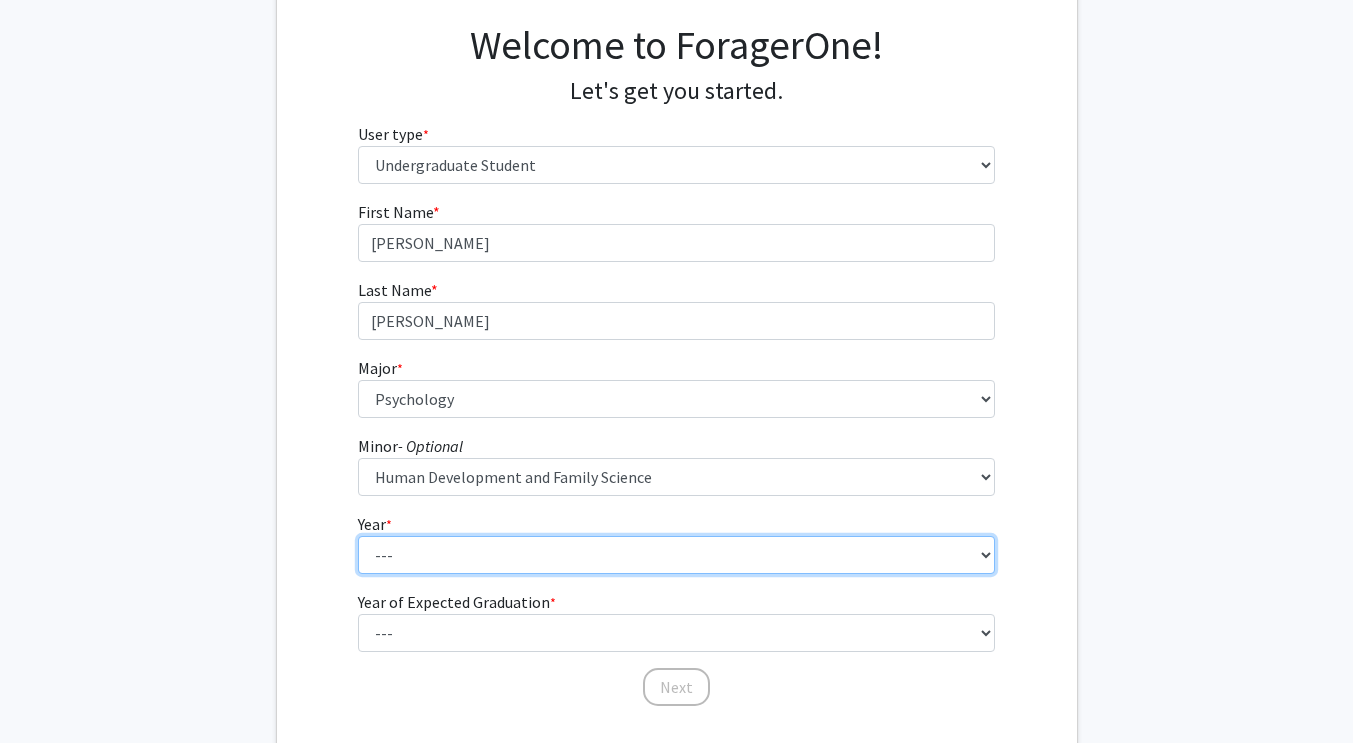 click on "---  First-year   Sophomore   Junior   Senior   Postbaccalaureate Certificate" at bounding box center (676, 555) 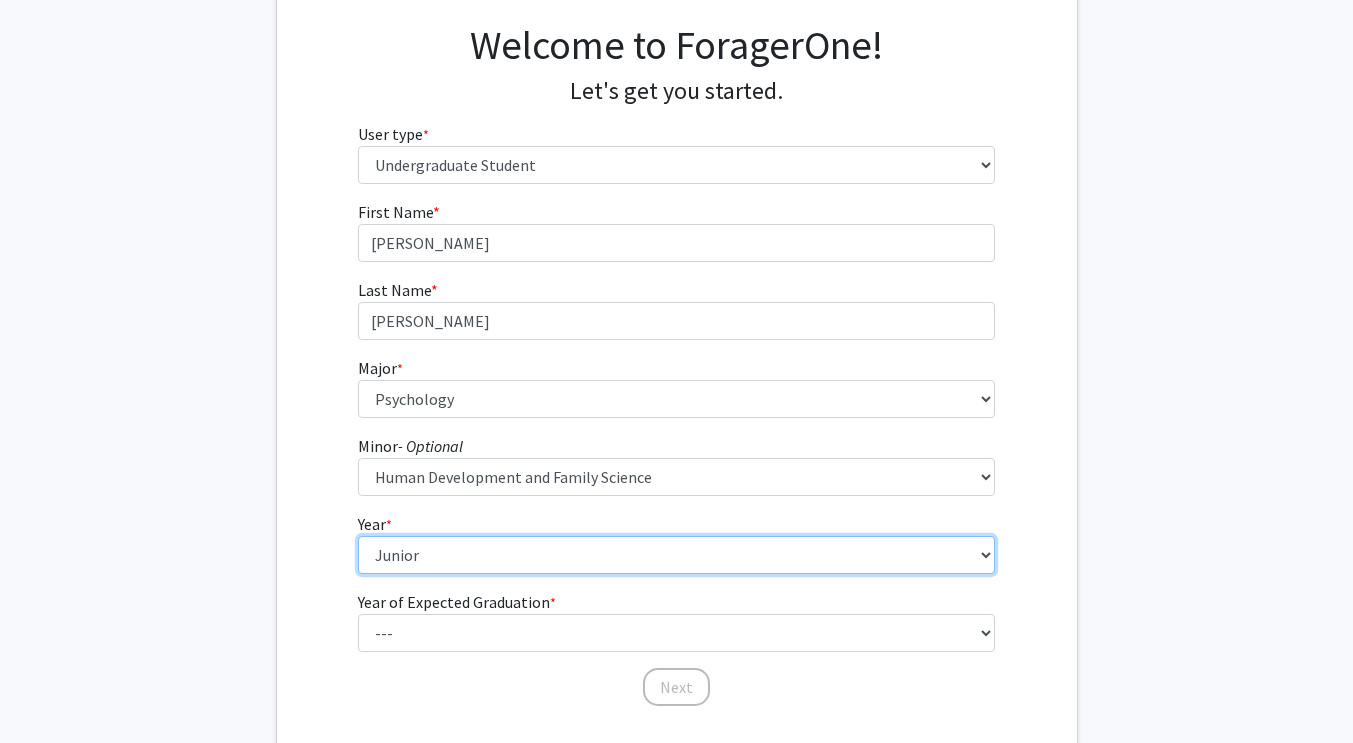 click on "---  First-year   Sophomore   Junior   Senior   Postbaccalaureate Certificate" at bounding box center (676, 555) 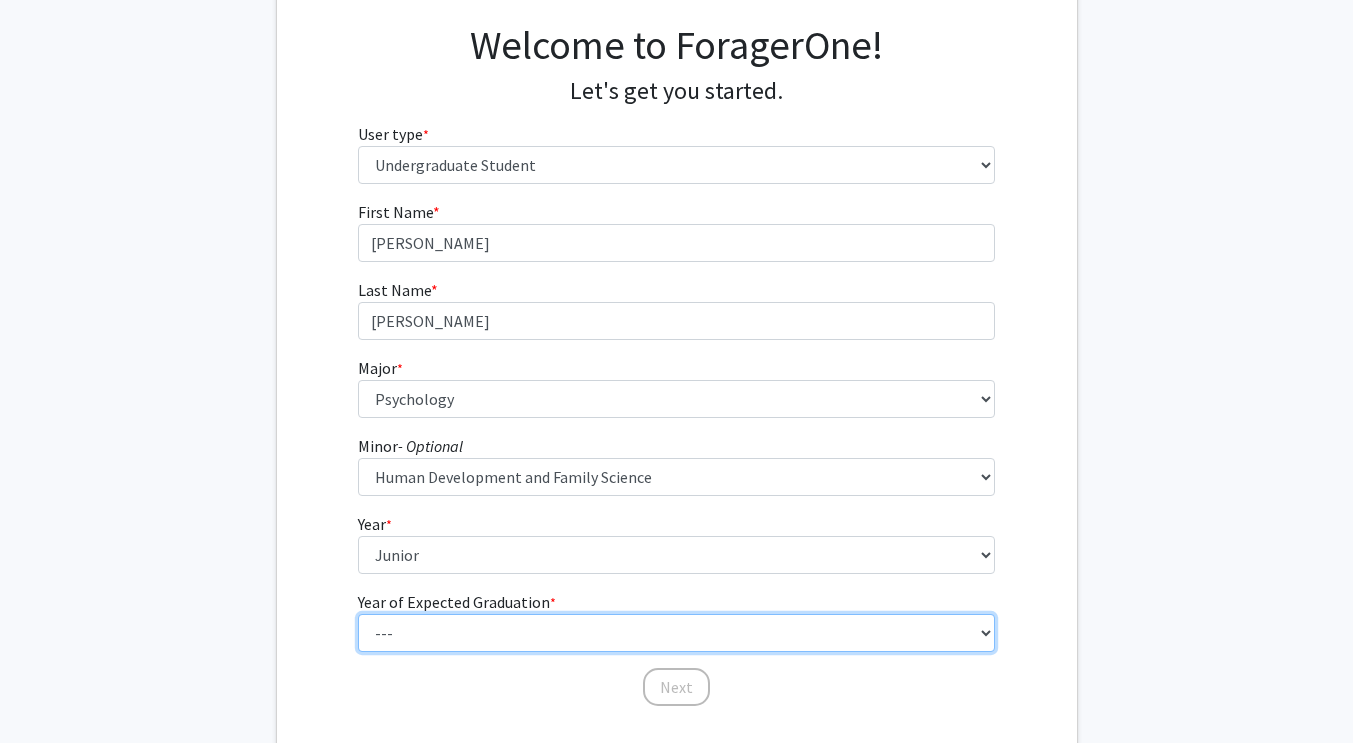 click on "---  2025   2026   2027   2028   2029   2030   2031   2032   2033   2034" at bounding box center (676, 633) 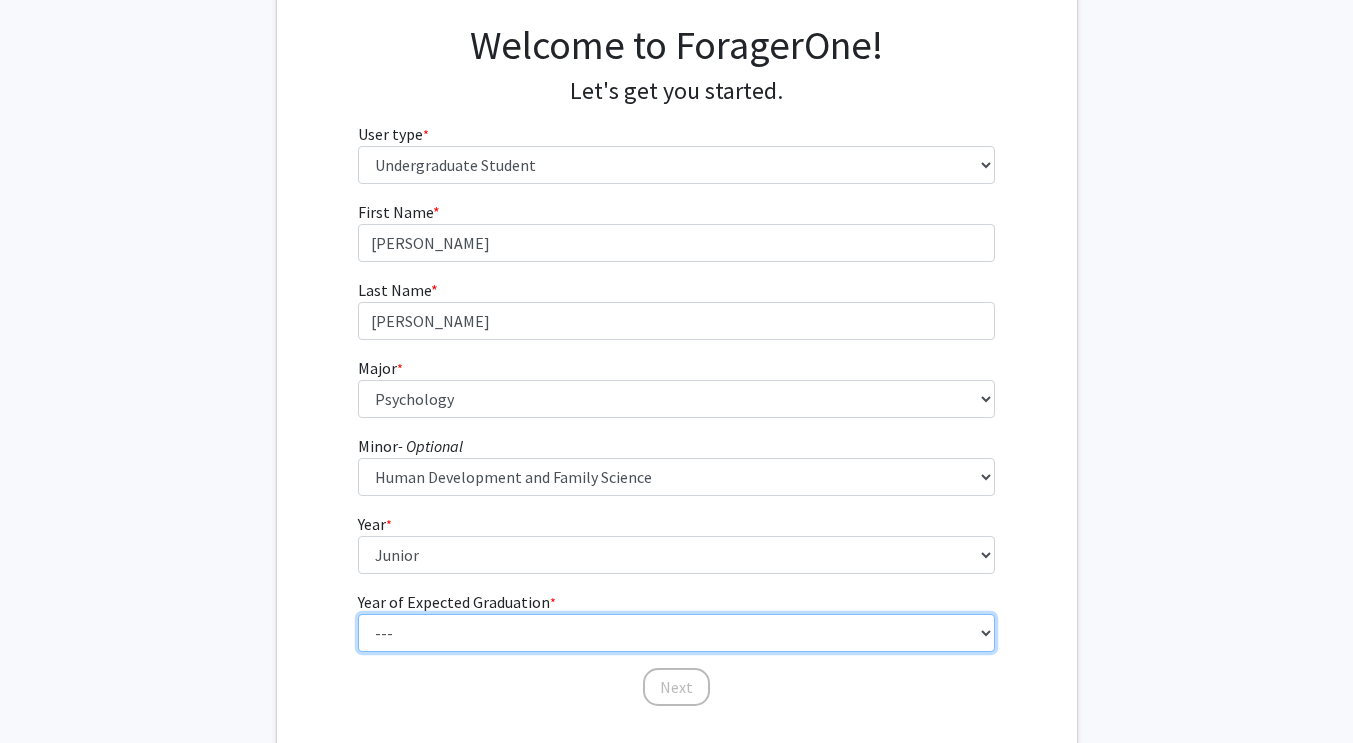 select on "2: 2026" 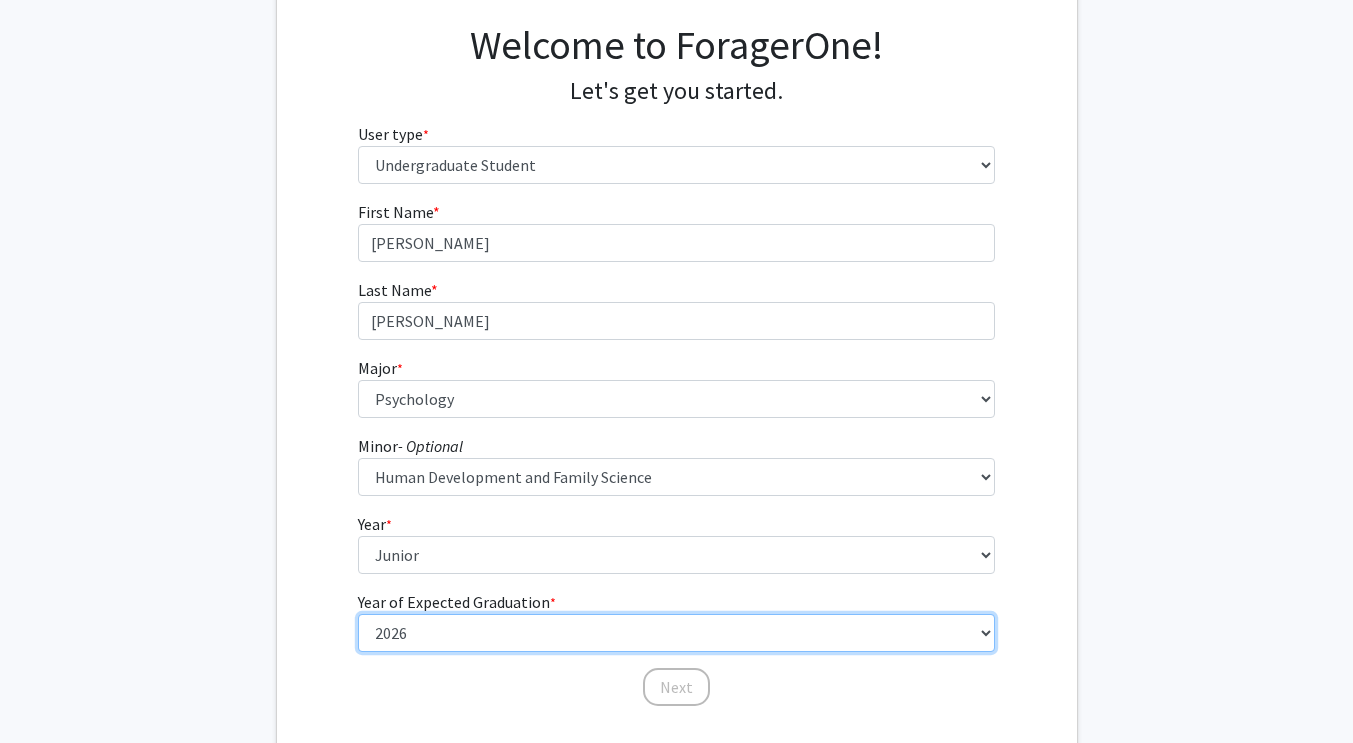 click on "---  2025   2026   2027   2028   2029   2030   2031   2032   2033   2034" at bounding box center [676, 633] 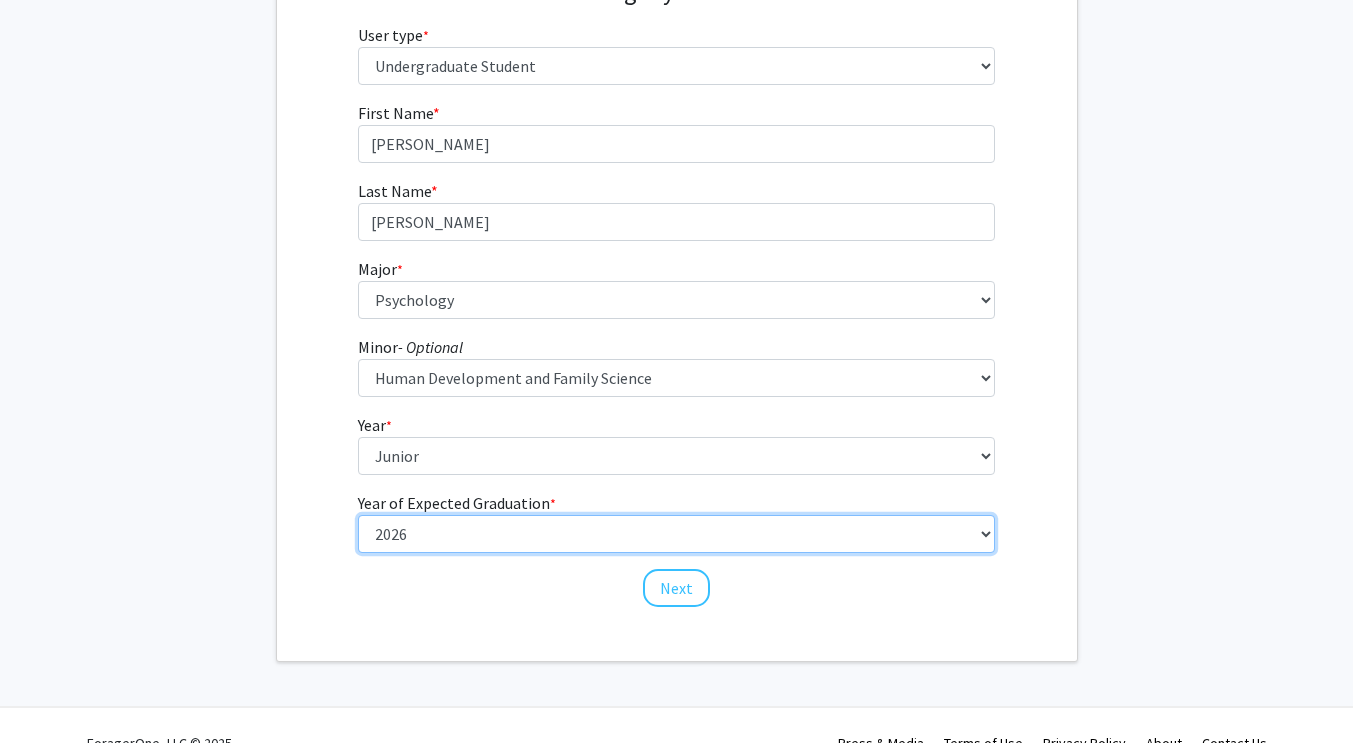 scroll, scrollTop: 263, scrollLeft: 0, axis: vertical 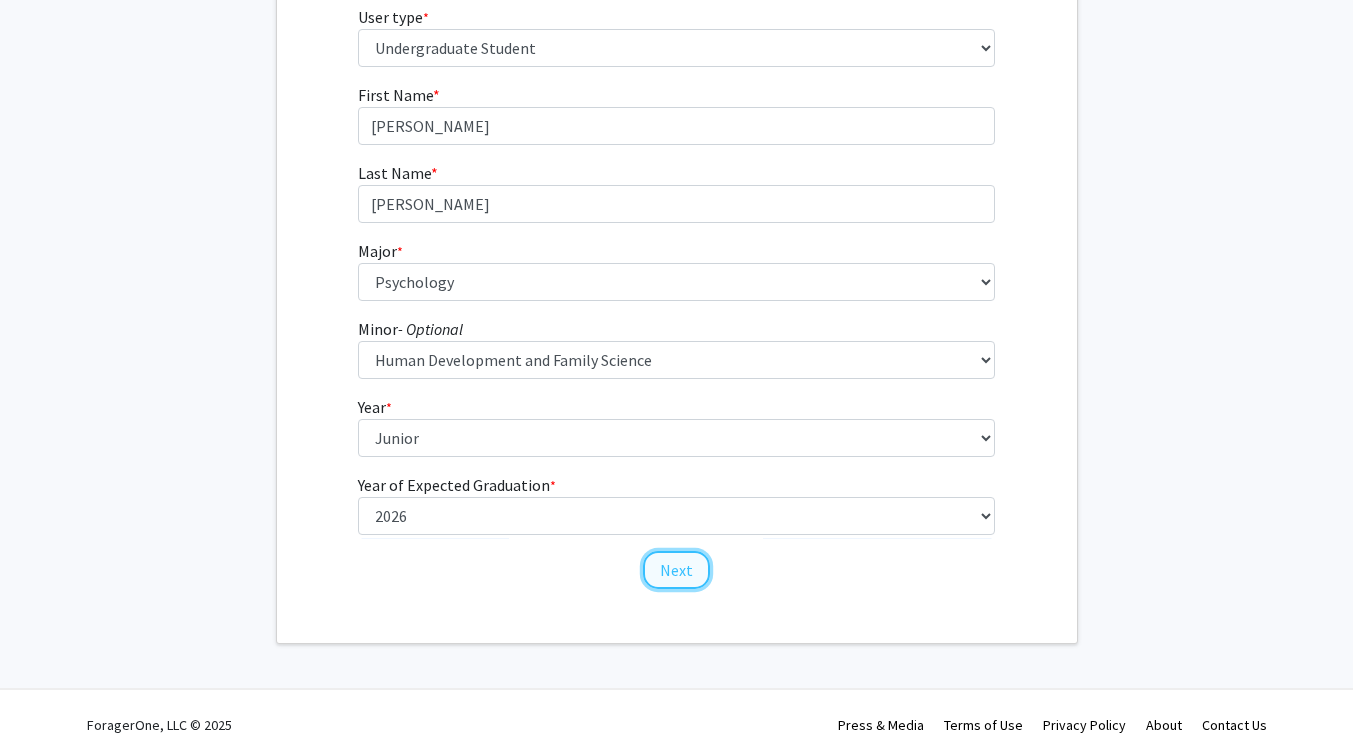 click on "Next" 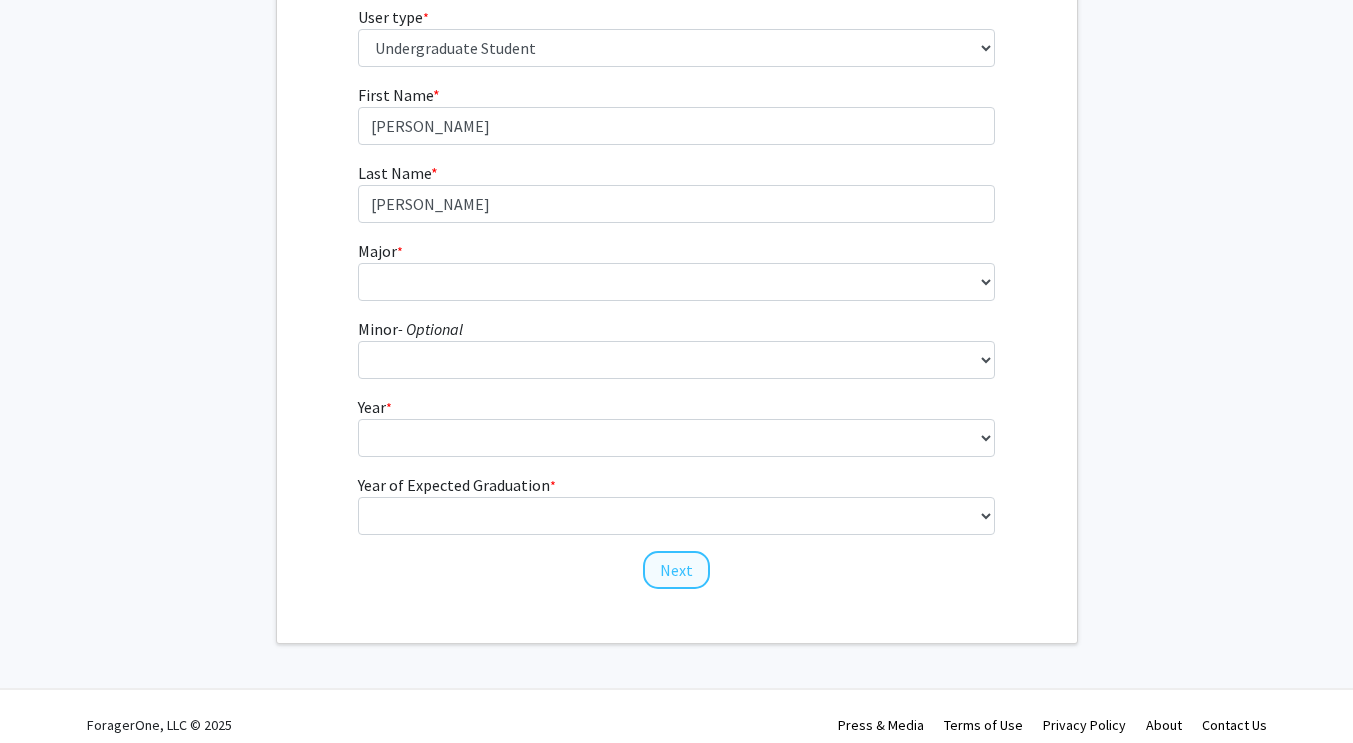 scroll, scrollTop: 0, scrollLeft: 0, axis: both 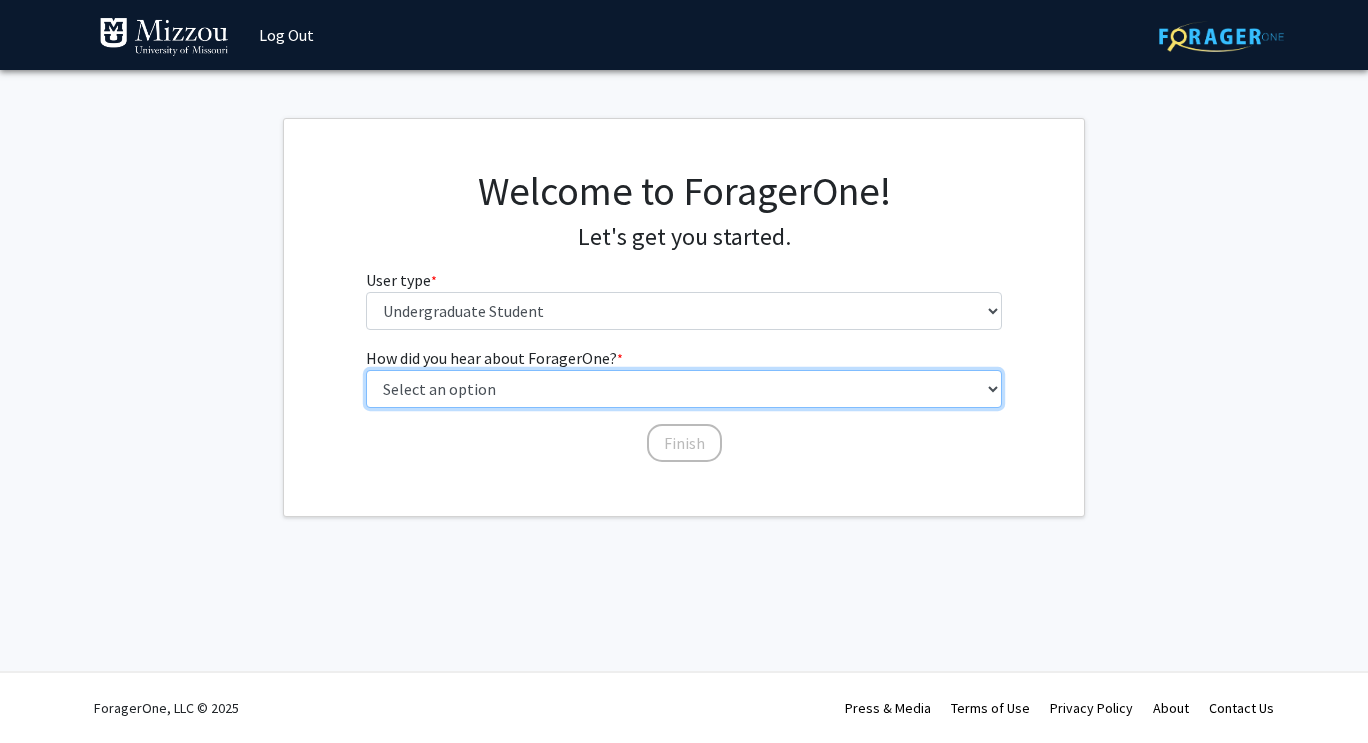 click on "Select an option  Peer/student recommendation   Faculty/staff recommendation   University website   University email or newsletter   Other" at bounding box center [684, 389] 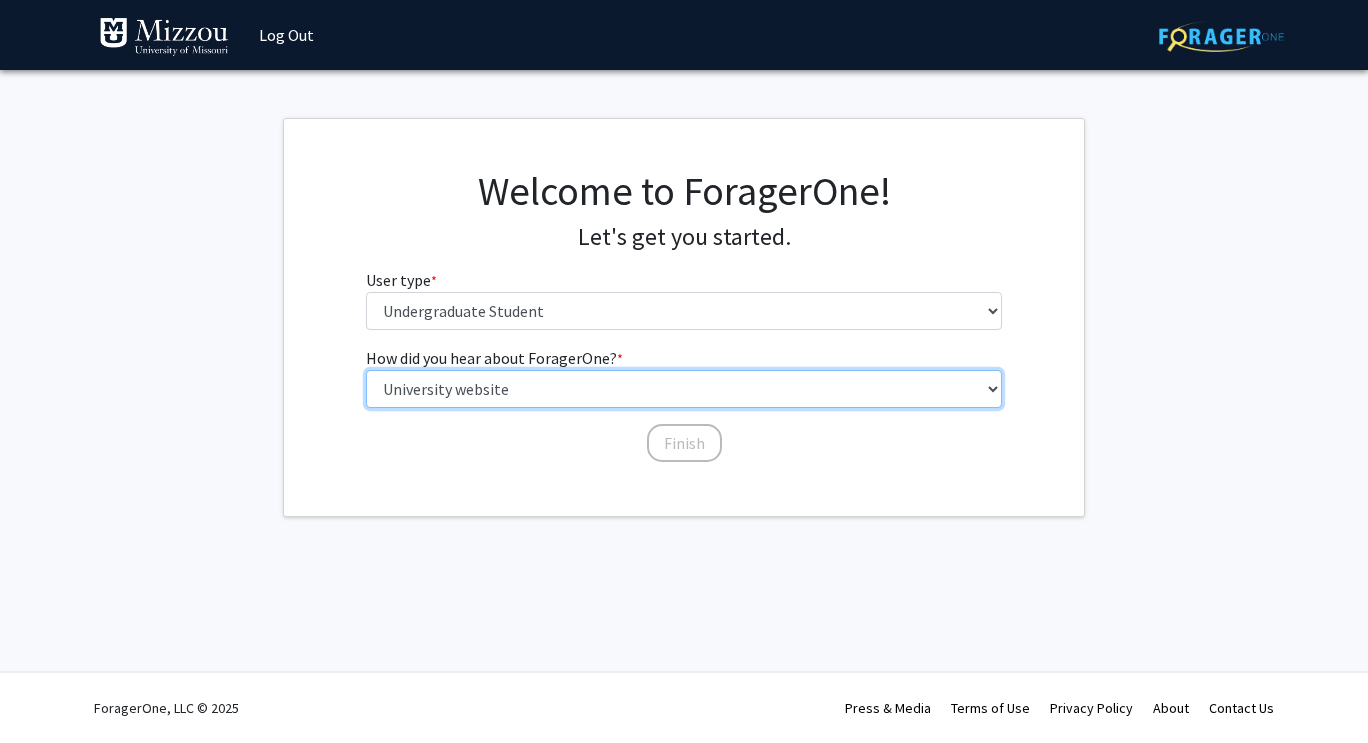 click on "Select an option  Peer/student recommendation   Faculty/staff recommendation   University website   University email or newsletter   Other" at bounding box center (684, 389) 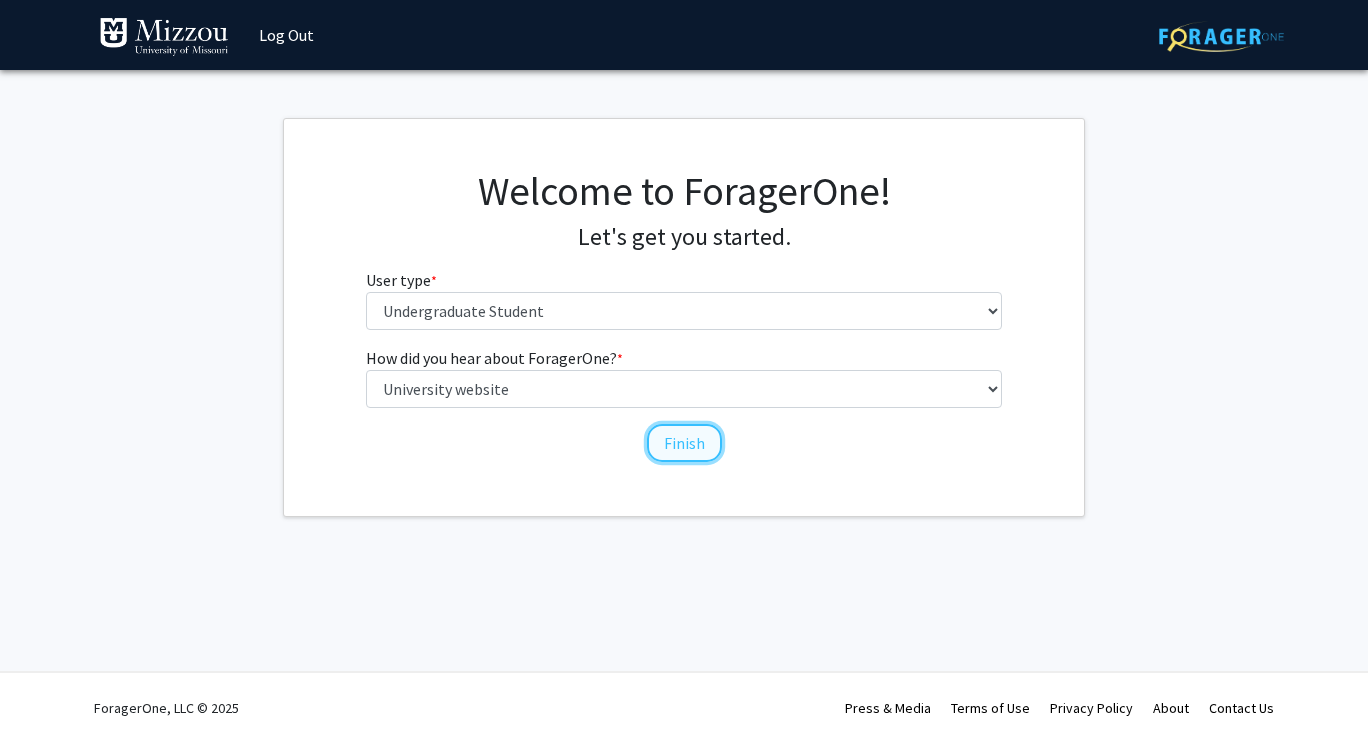 click on "Finish" 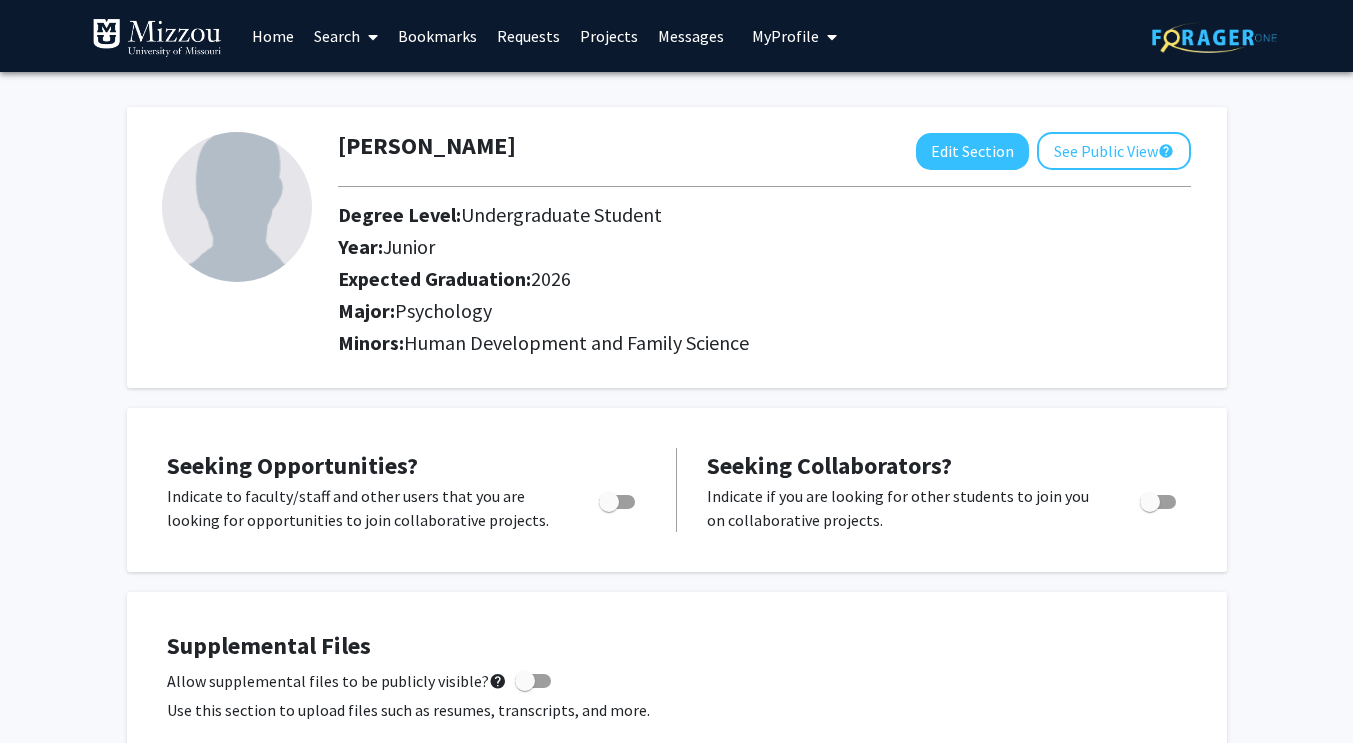 click at bounding box center [609, 502] 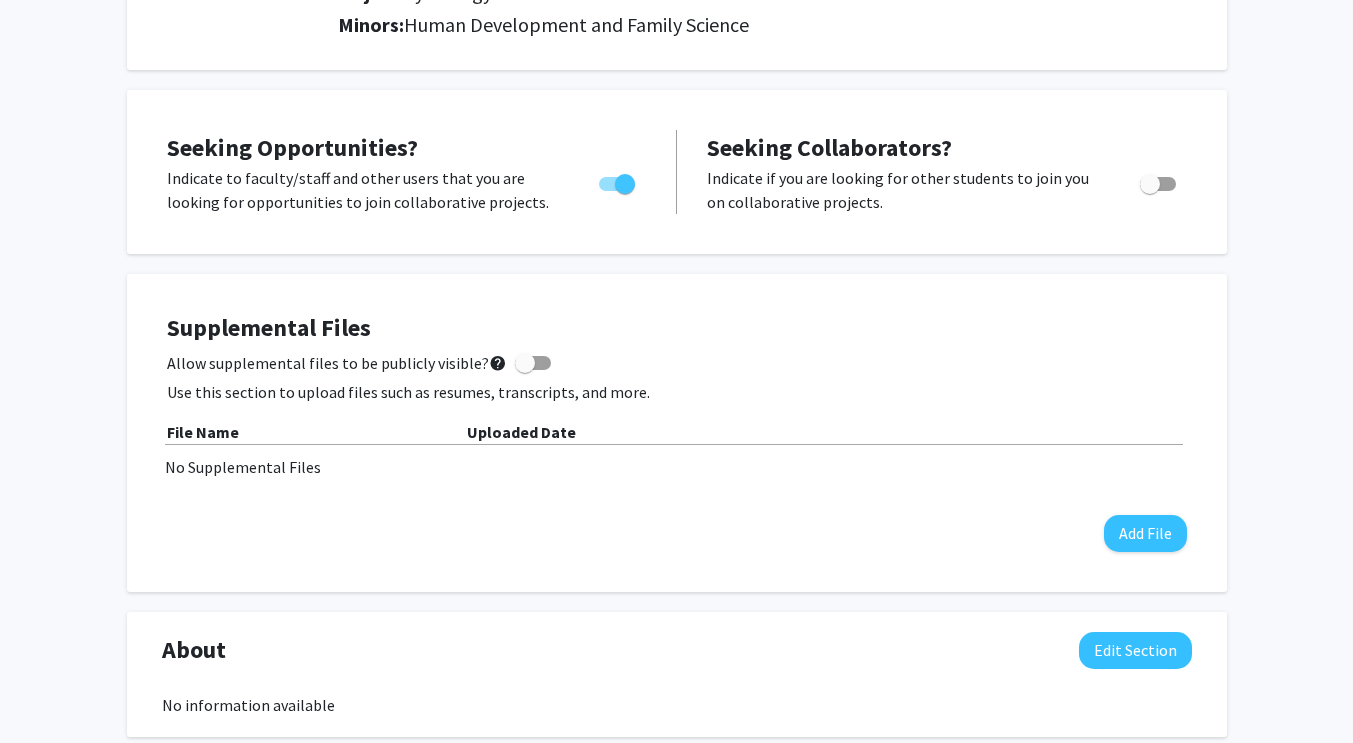 scroll, scrollTop: 324, scrollLeft: 0, axis: vertical 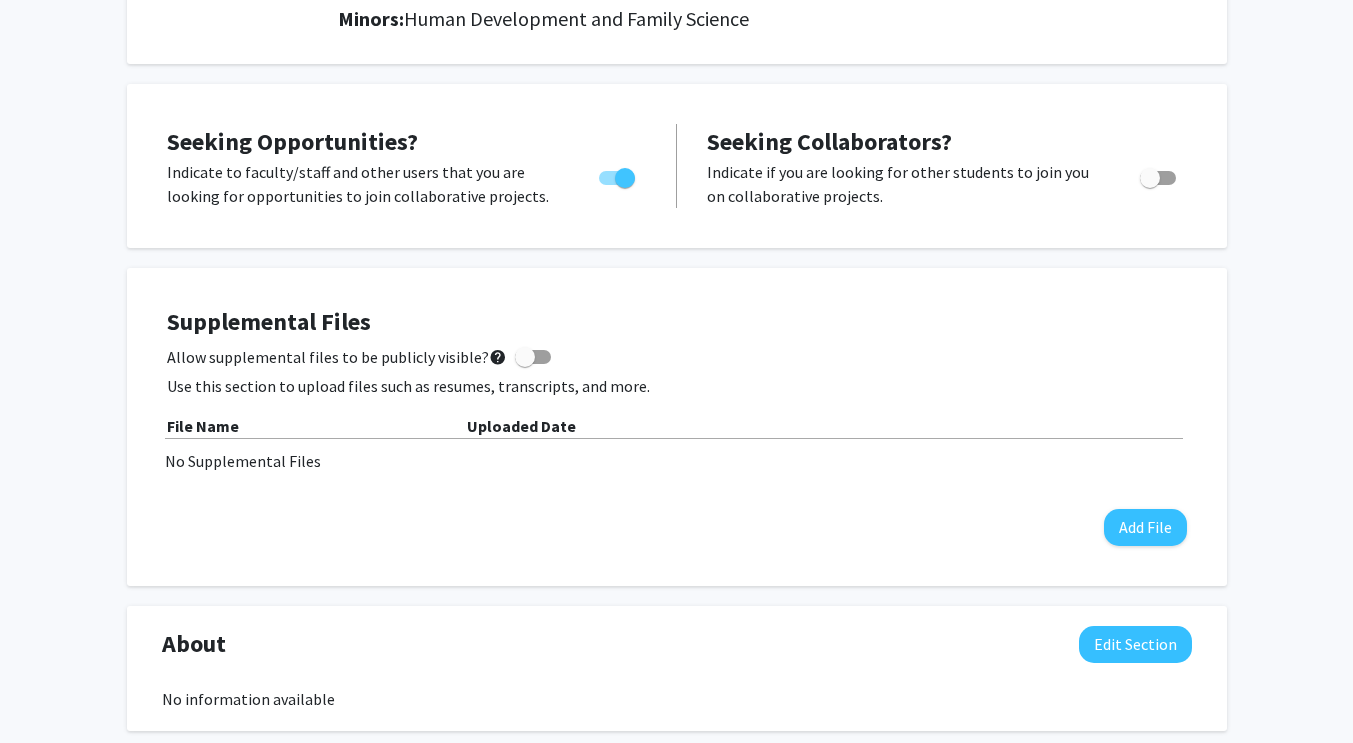 click at bounding box center (525, 357) 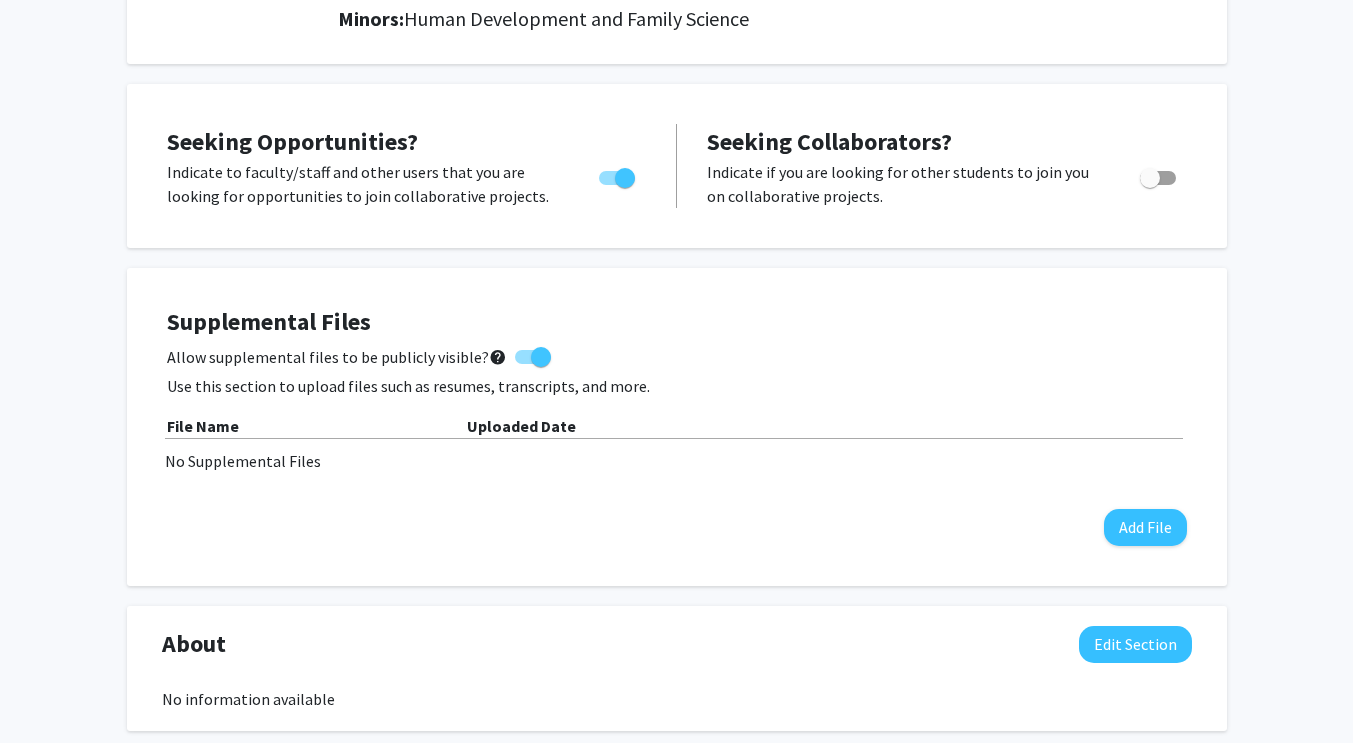 click on "Supplemental Files    Allow supplemental files to be publicly visible?  help  Use this section to upload files such as resumes, transcripts, and more. File Name Uploaded Date No Supplemental Files  Add File" 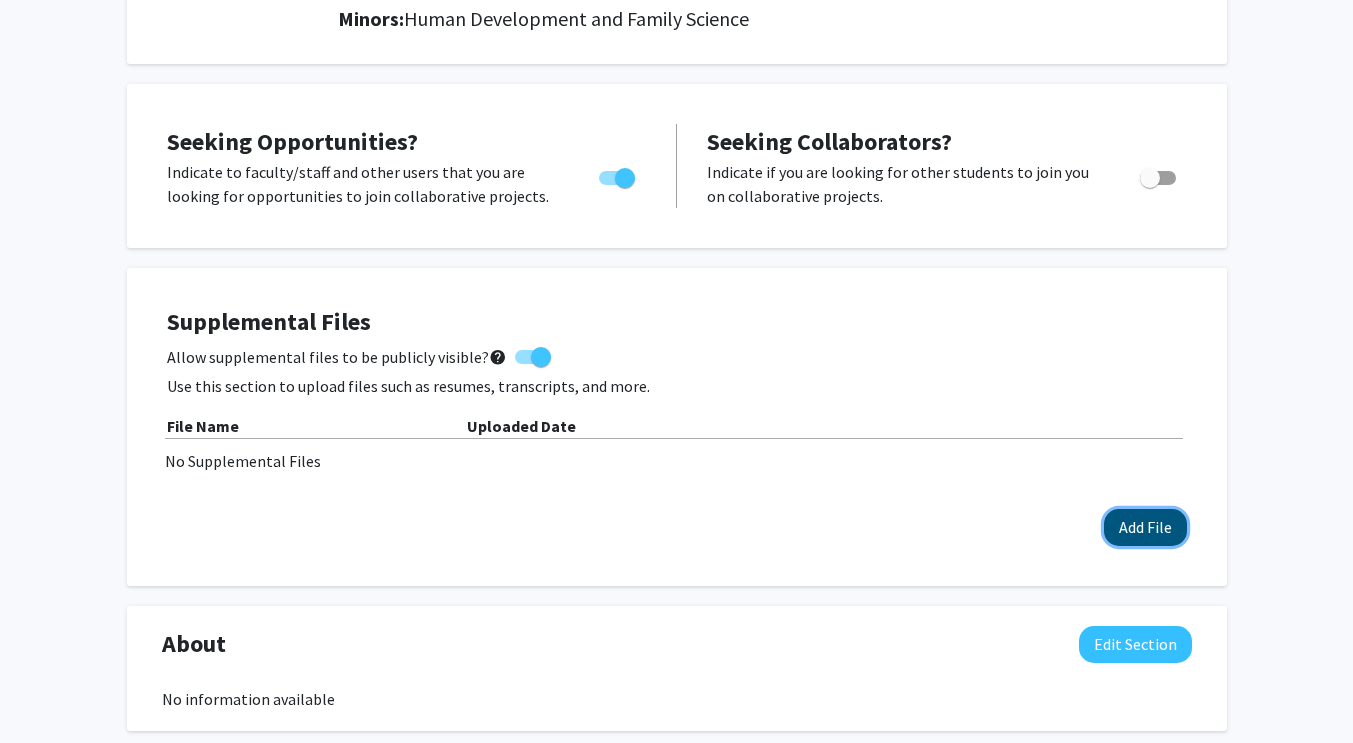 click on "Add File" 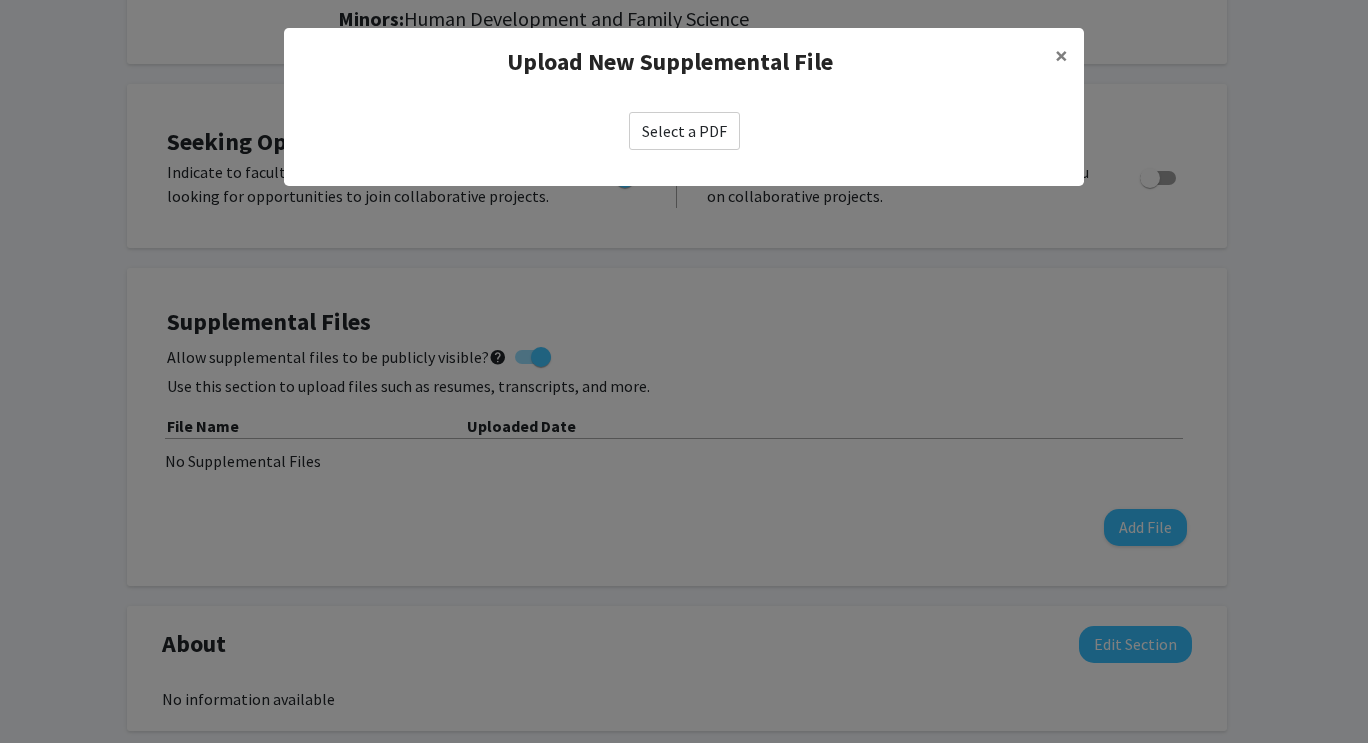 click on "Select a PDF" 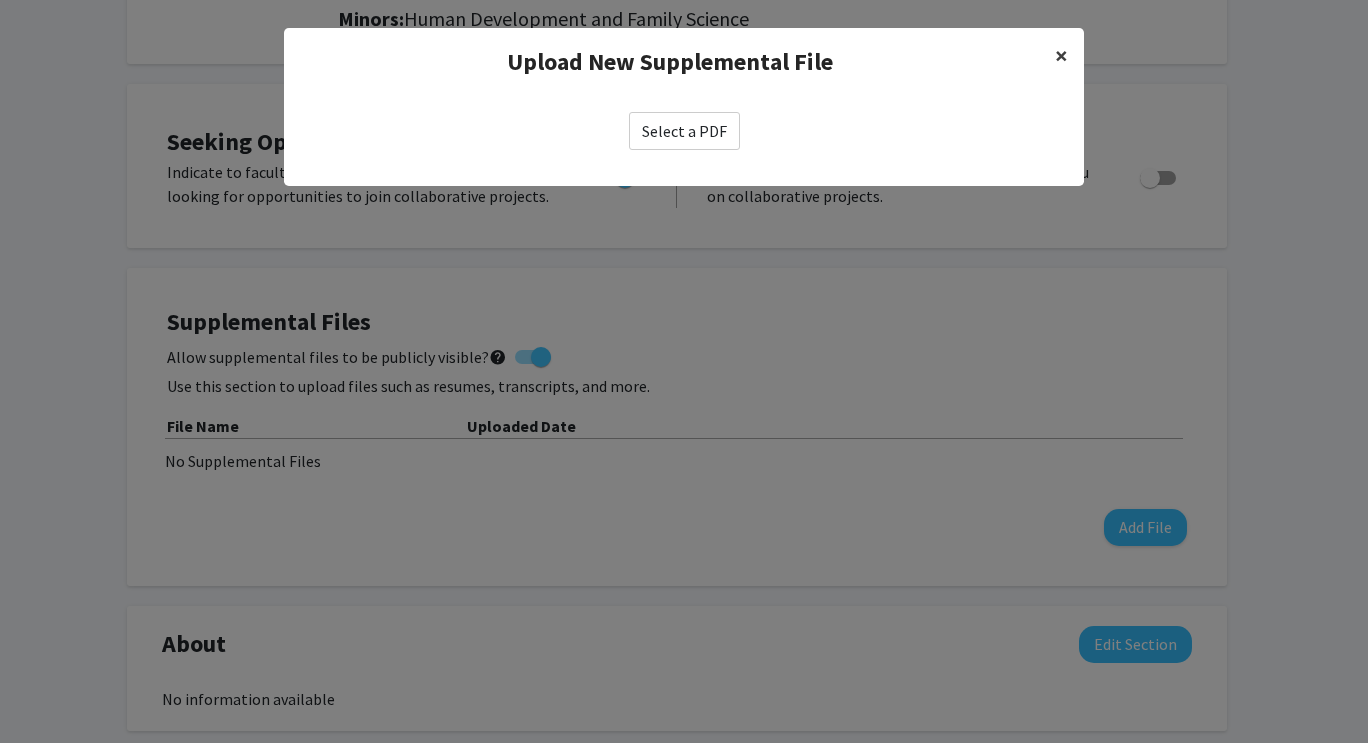 click on "×" 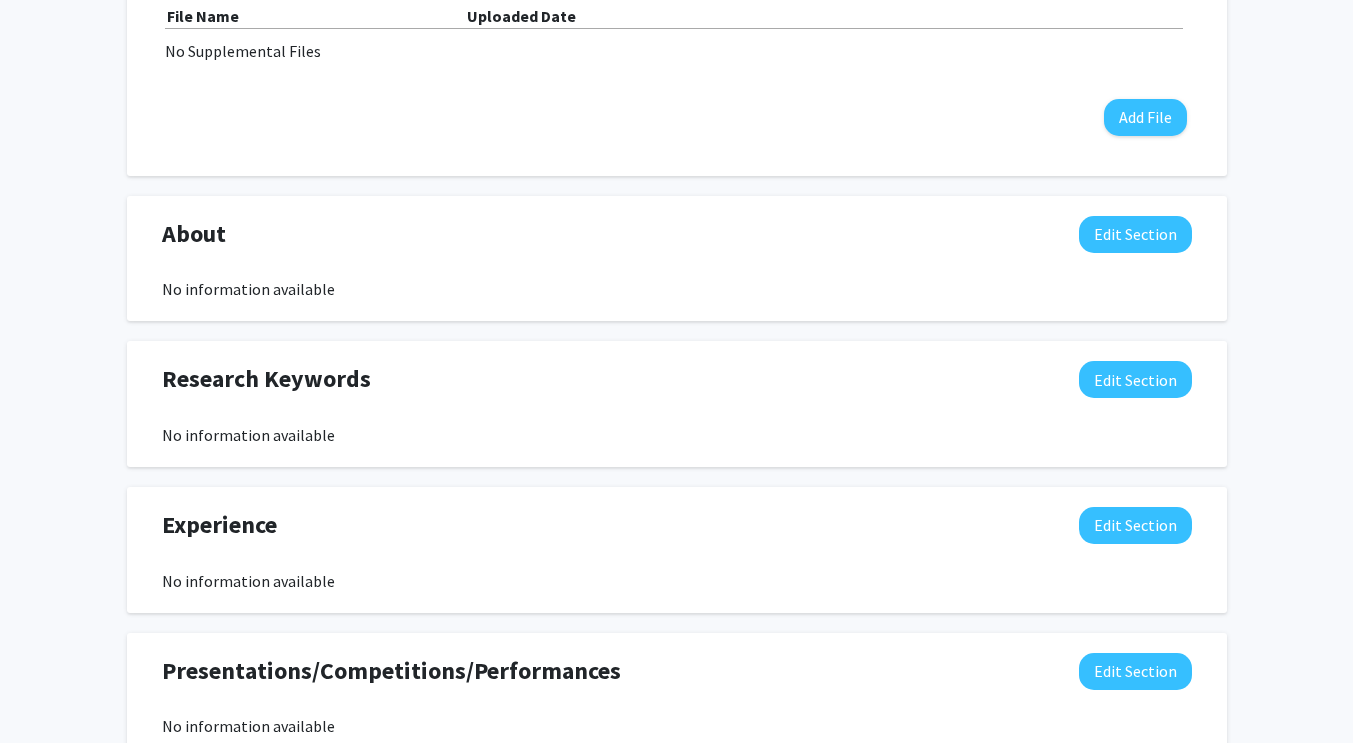 scroll, scrollTop: 708, scrollLeft: 0, axis: vertical 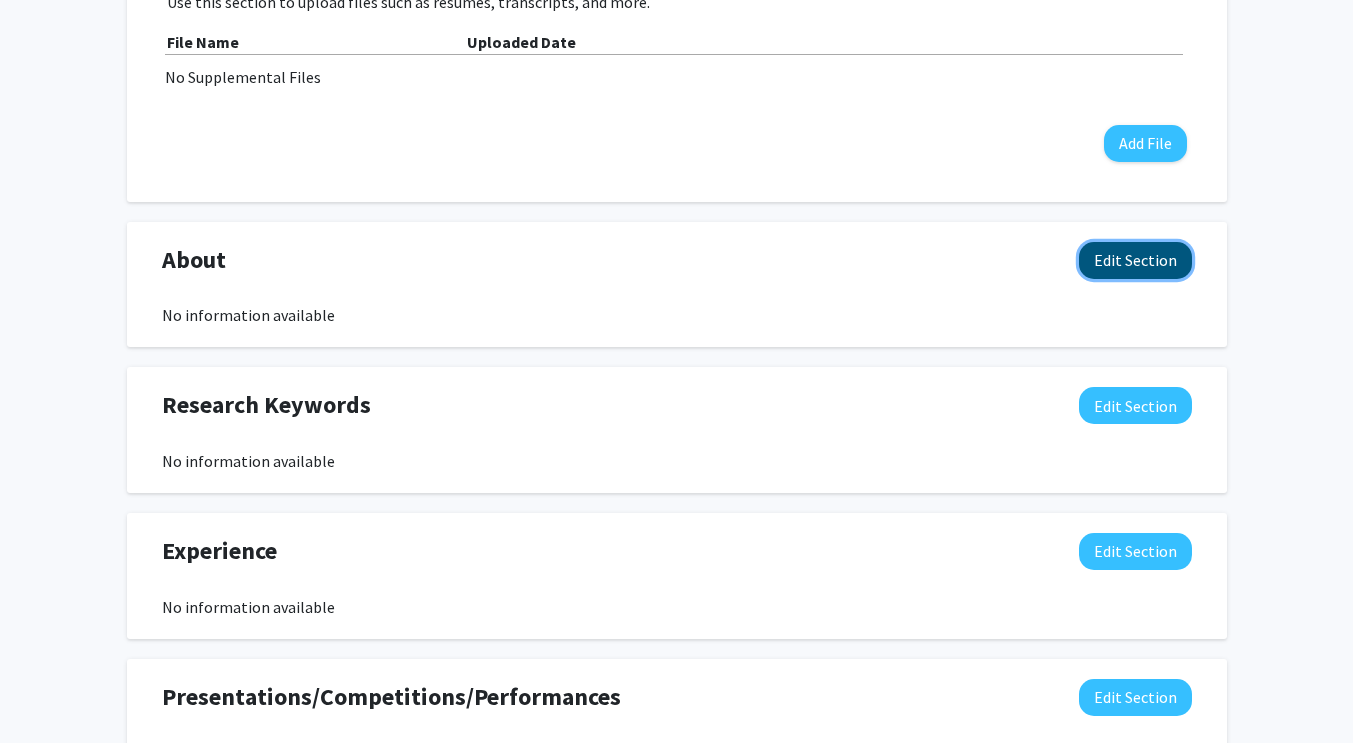click on "Edit Section" 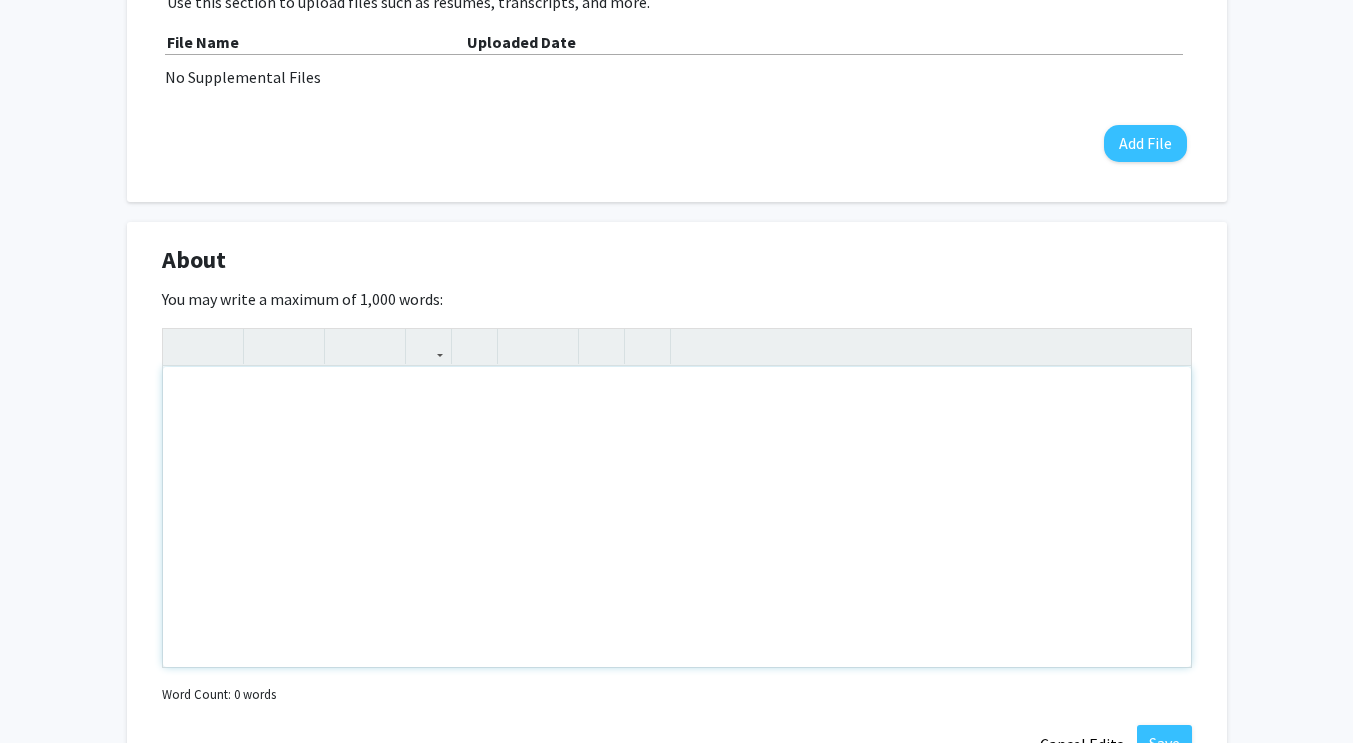 click at bounding box center (677, 517) 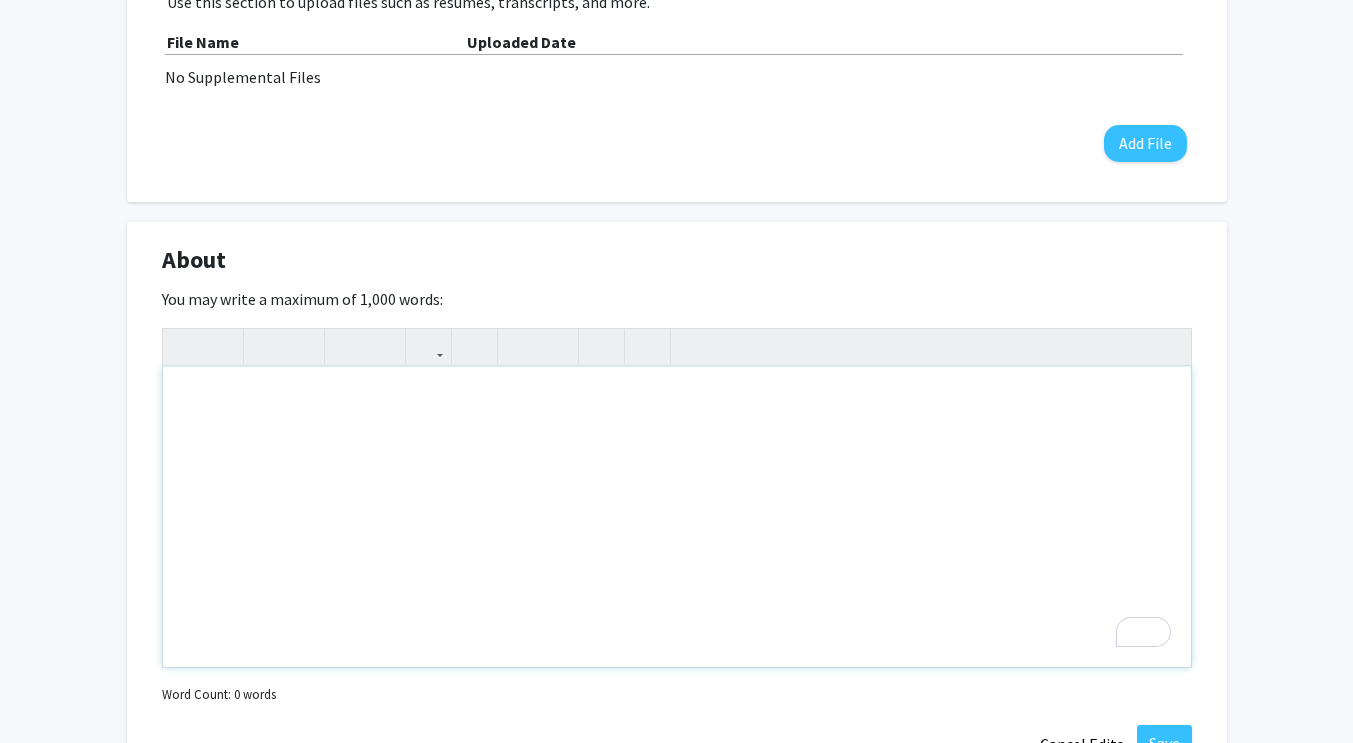 type 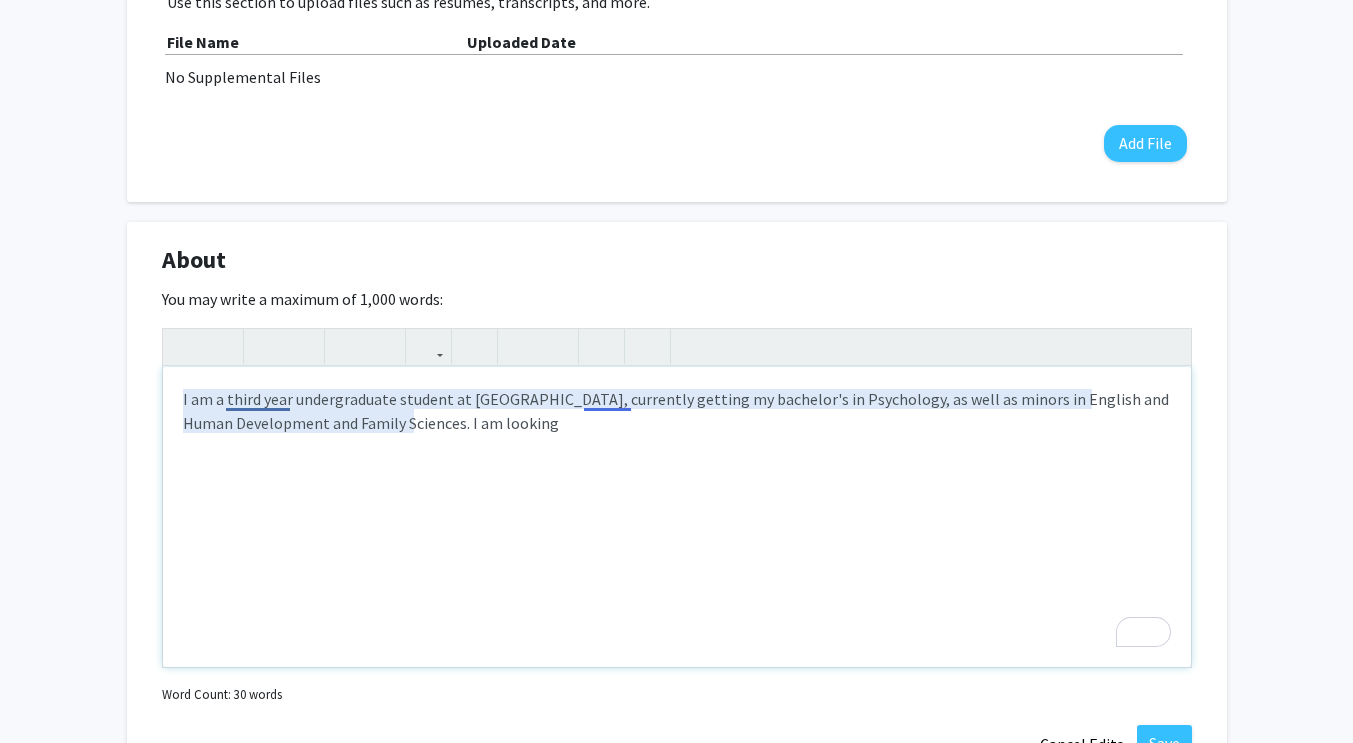 click on "I am a third year undergraduate student at [GEOGRAPHIC_DATA], currently getting my bachelor's in Psychology, as well as minors in English and Human Development and Family Sciences. I am looking" at bounding box center (677, 517) 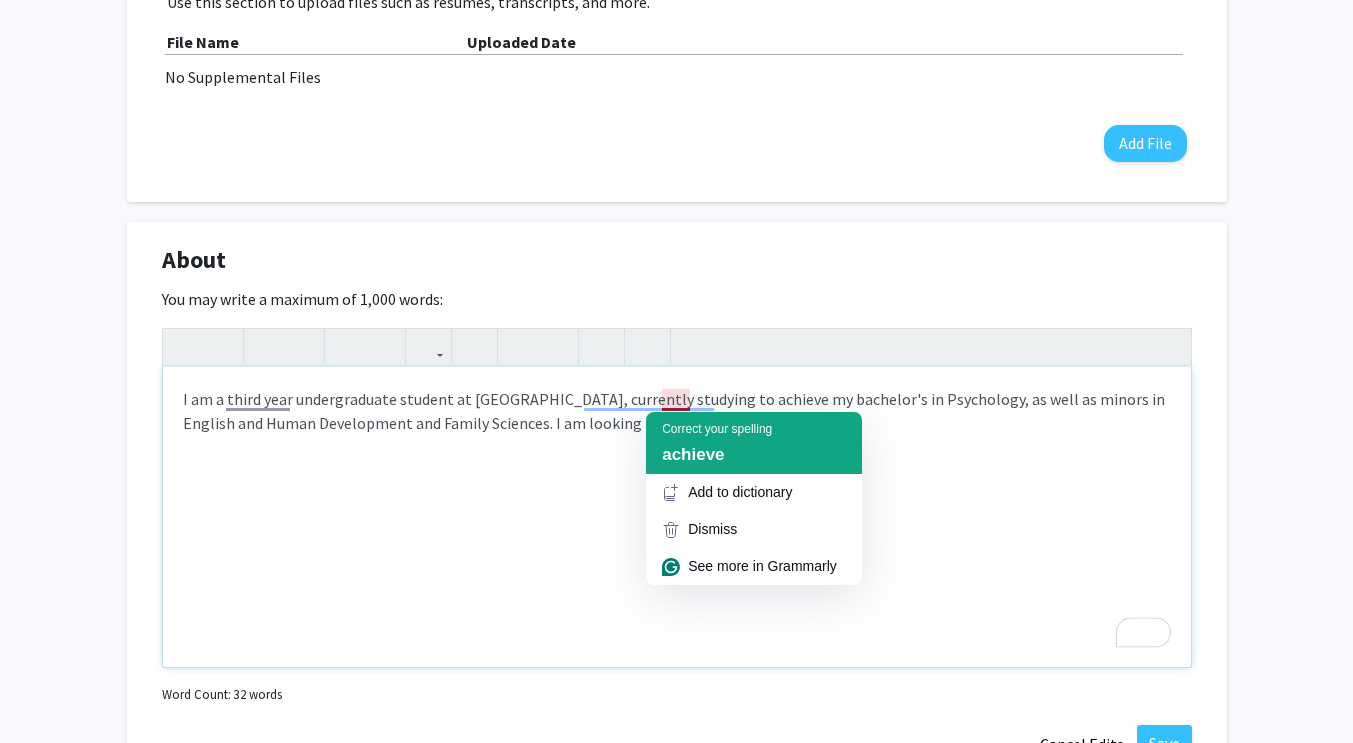 click on "Correct your spelling" 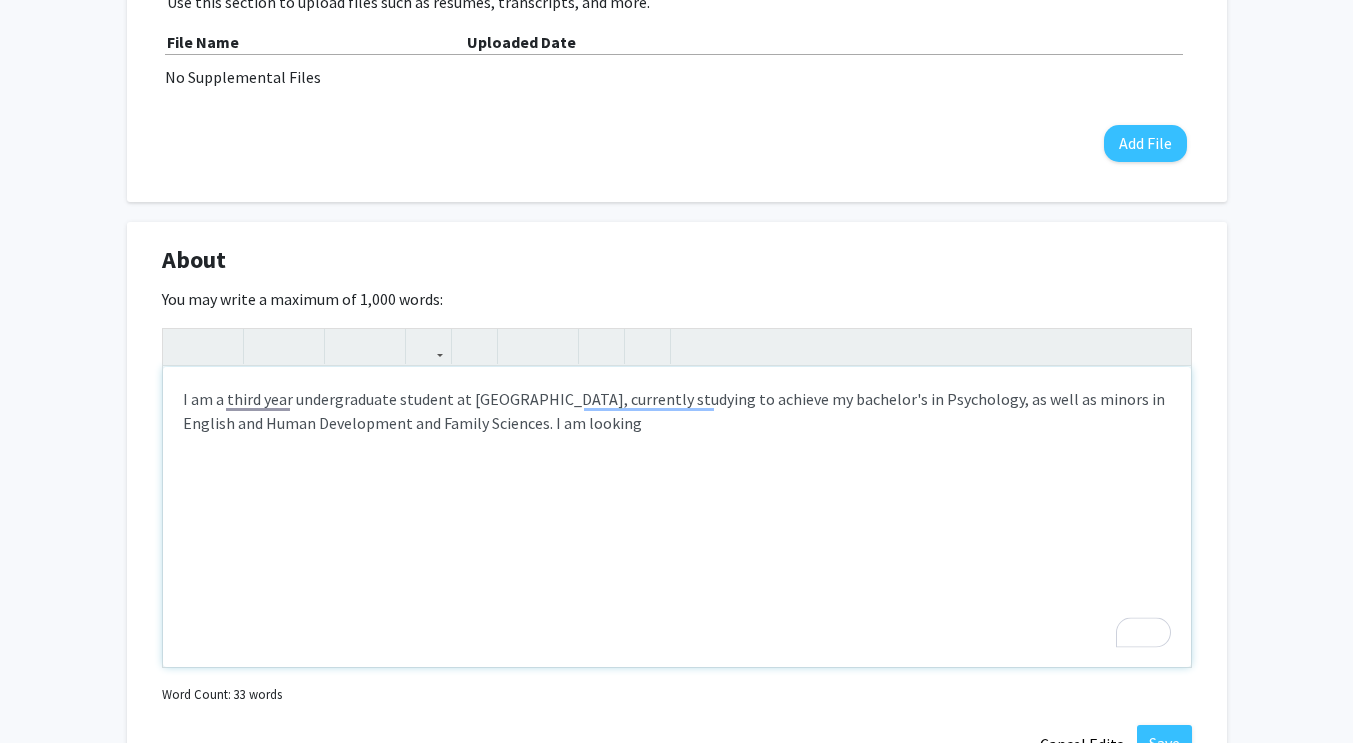 click on "I am a third year undergraduate student at [GEOGRAPHIC_DATA], currently studying to achieve my bachelor's in Psychology, as well as minors in English and Human Development and Family Sciences. I am looking" at bounding box center (677, 517) 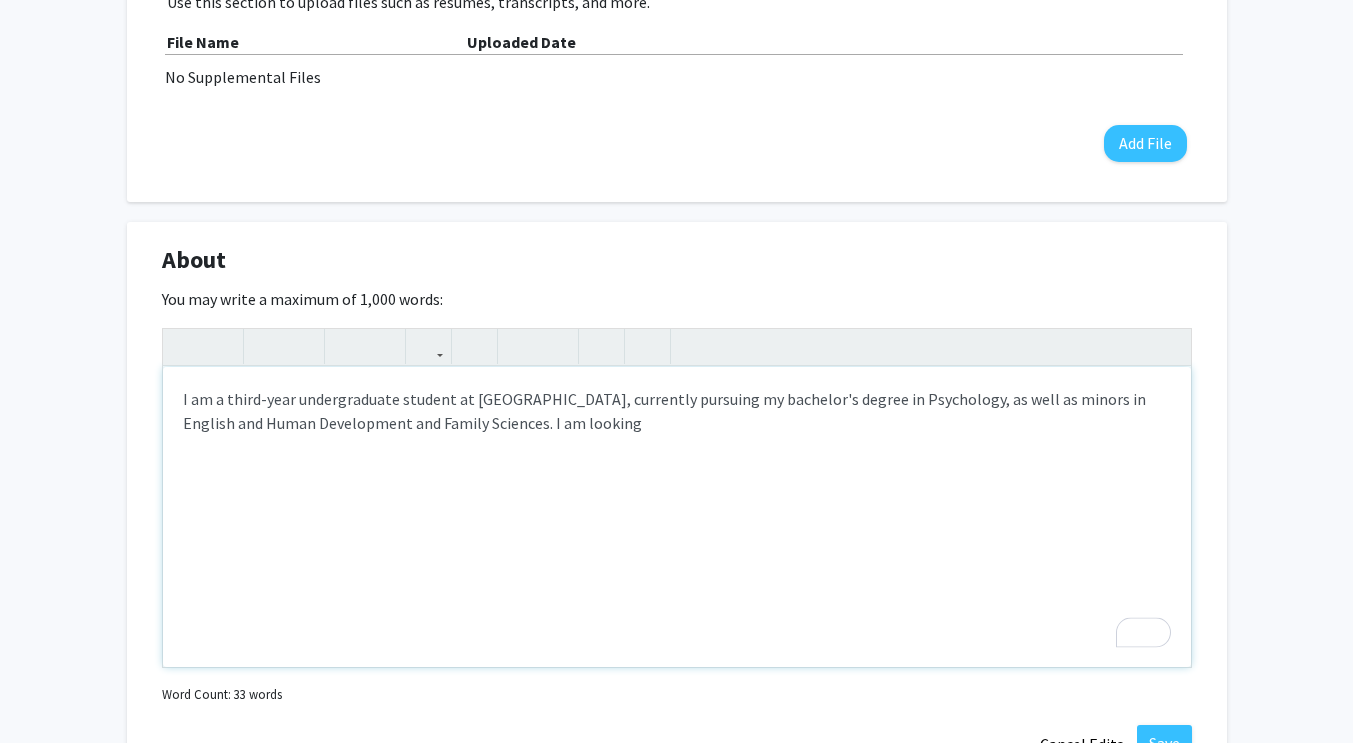 click on "I am a third-year undergraduate student at [GEOGRAPHIC_DATA], currently pursuing my bachelor's degree in Psychology, as well as minors in English and Human Development and Family Sciences. I am looking" at bounding box center (677, 517) 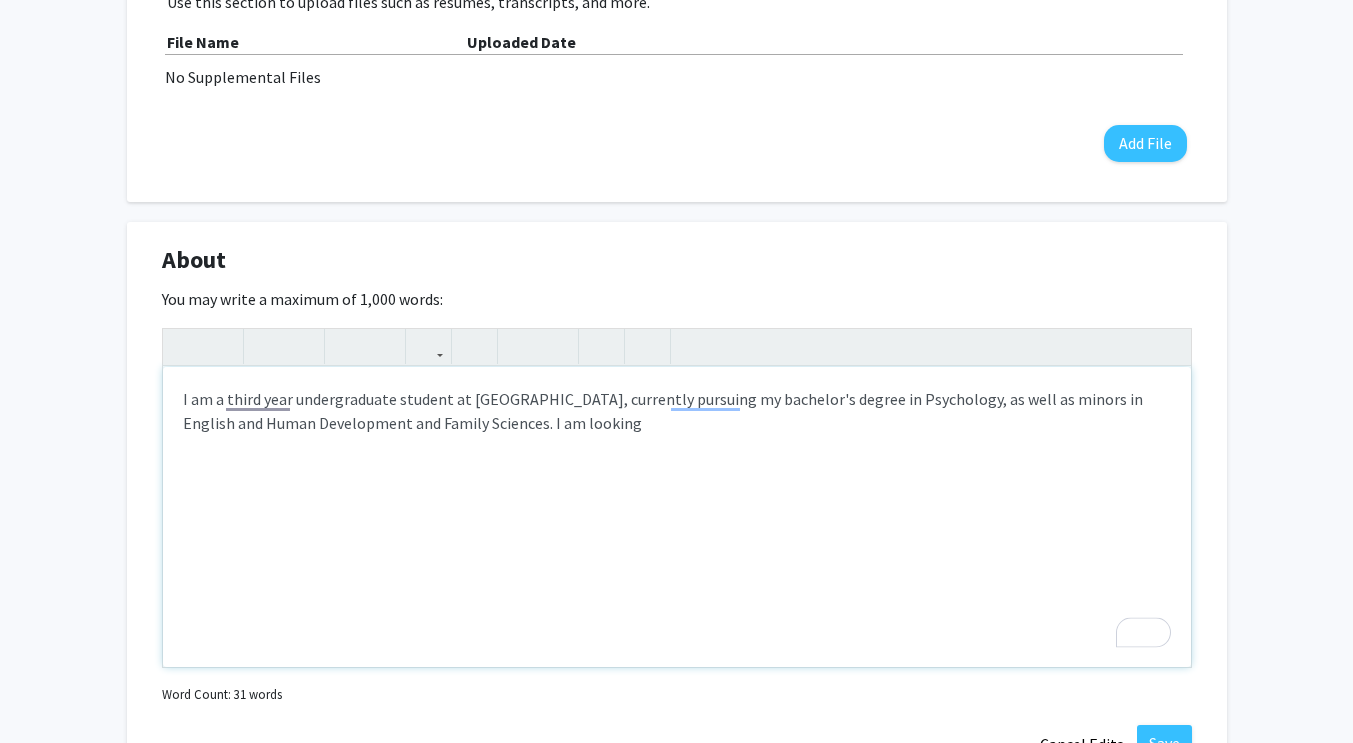 click on "I am a third year undergraduate student at [GEOGRAPHIC_DATA], currently pursuing my bachelor's degree in Psychology, as well as minors in English and Human Development and Family Sciences. I am looking" at bounding box center [677, 517] 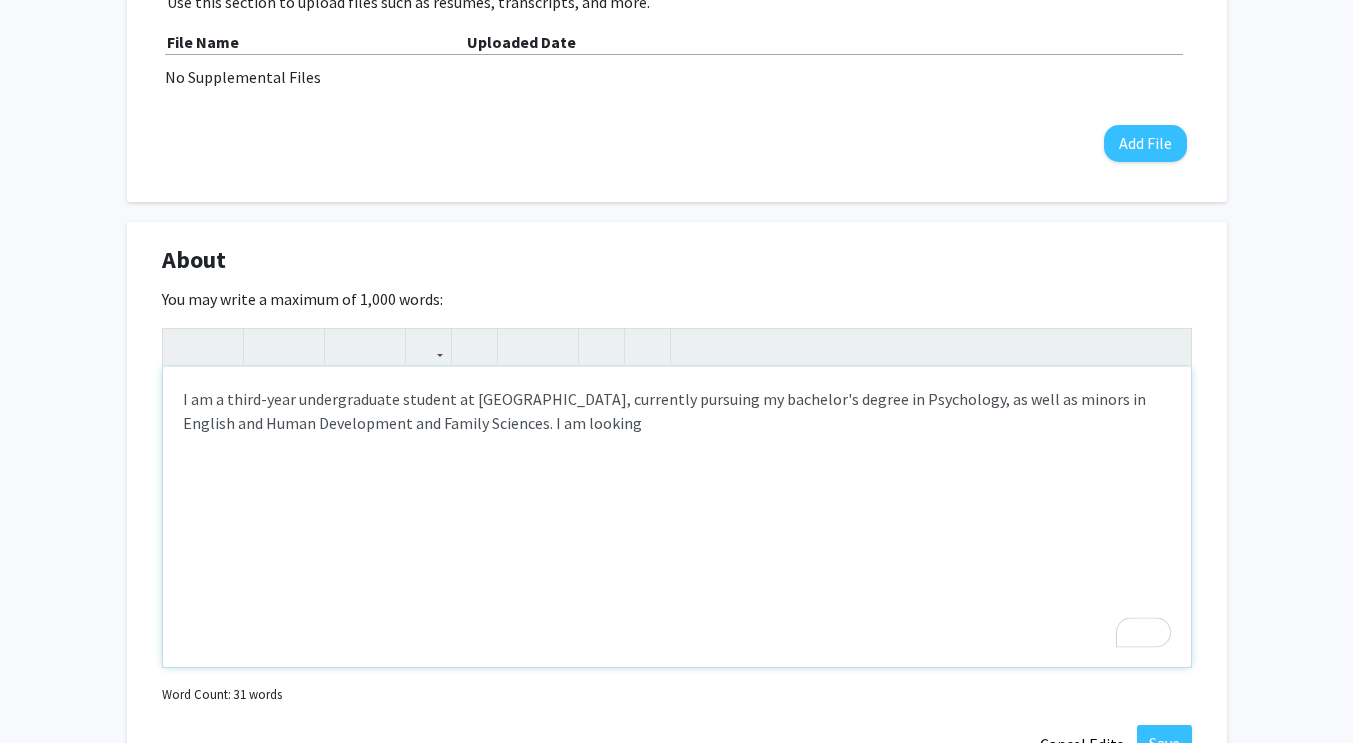 click on "I am a third-year undergraduate student at [GEOGRAPHIC_DATA], currently pursuing my bachelor's degree in Psychology, as well as minors in English and Human Development and Family Sciences. I am looking" at bounding box center [677, 517] 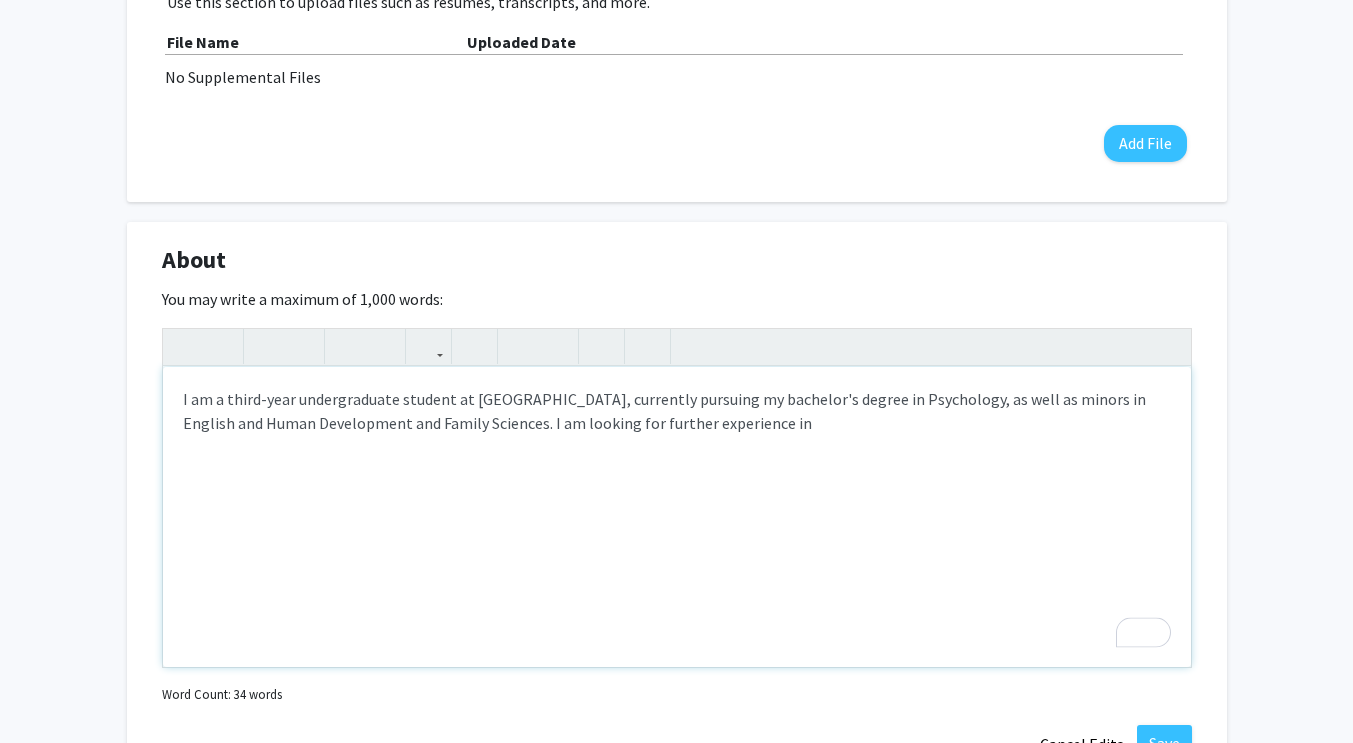 click on "I am a third-year undergraduate student at [GEOGRAPHIC_DATA], currently pursuing my bachelor's degree in Psychology, as well as minors in English and Human Development and Family Sciences. I am looking for further experience in" at bounding box center (677, 517) 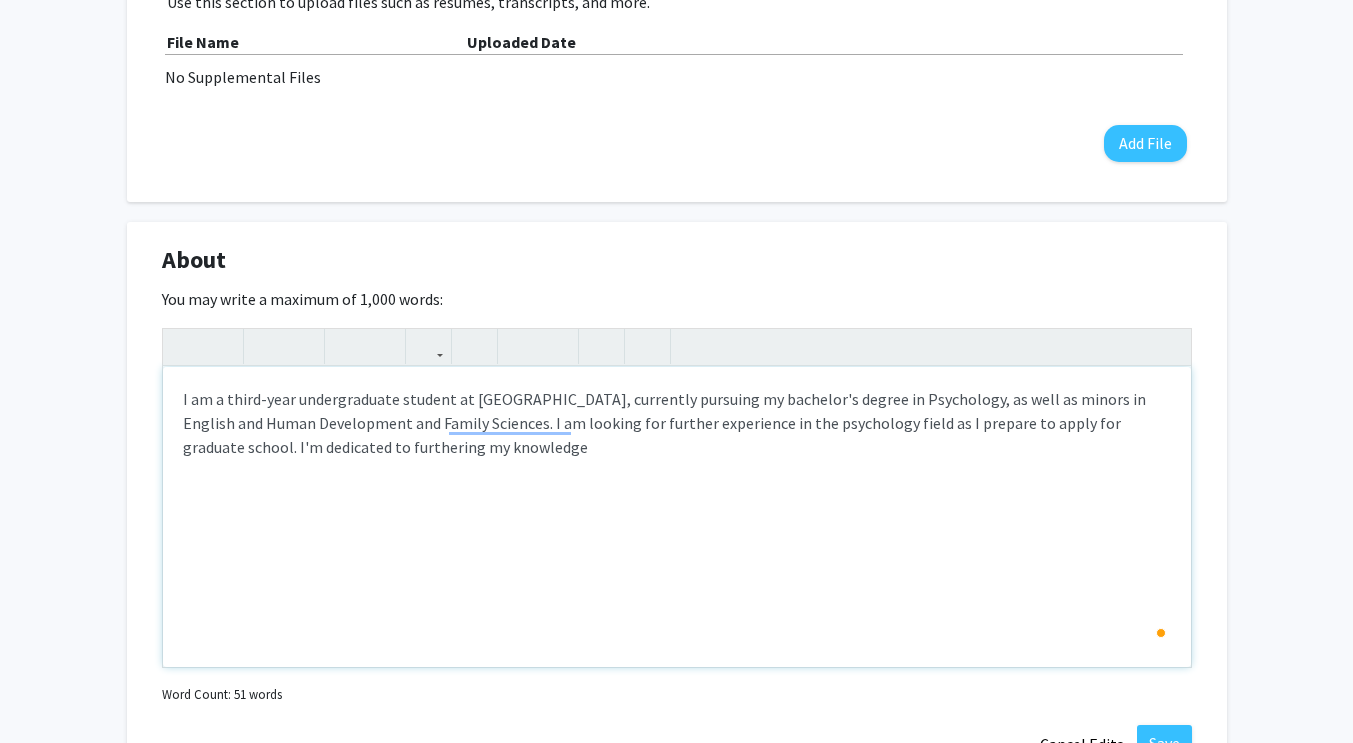 type on "I am a third-year undergraduate student at [GEOGRAPHIC_DATA], currently pursuing my bachelor's degree in Psychology, as well as minors in English and Human Development and Family Sciences. I am looking for further experience in the psychology field as I prepare to apply for graduate school. I'm dedicated to furthering my knowledge&nbsp;" 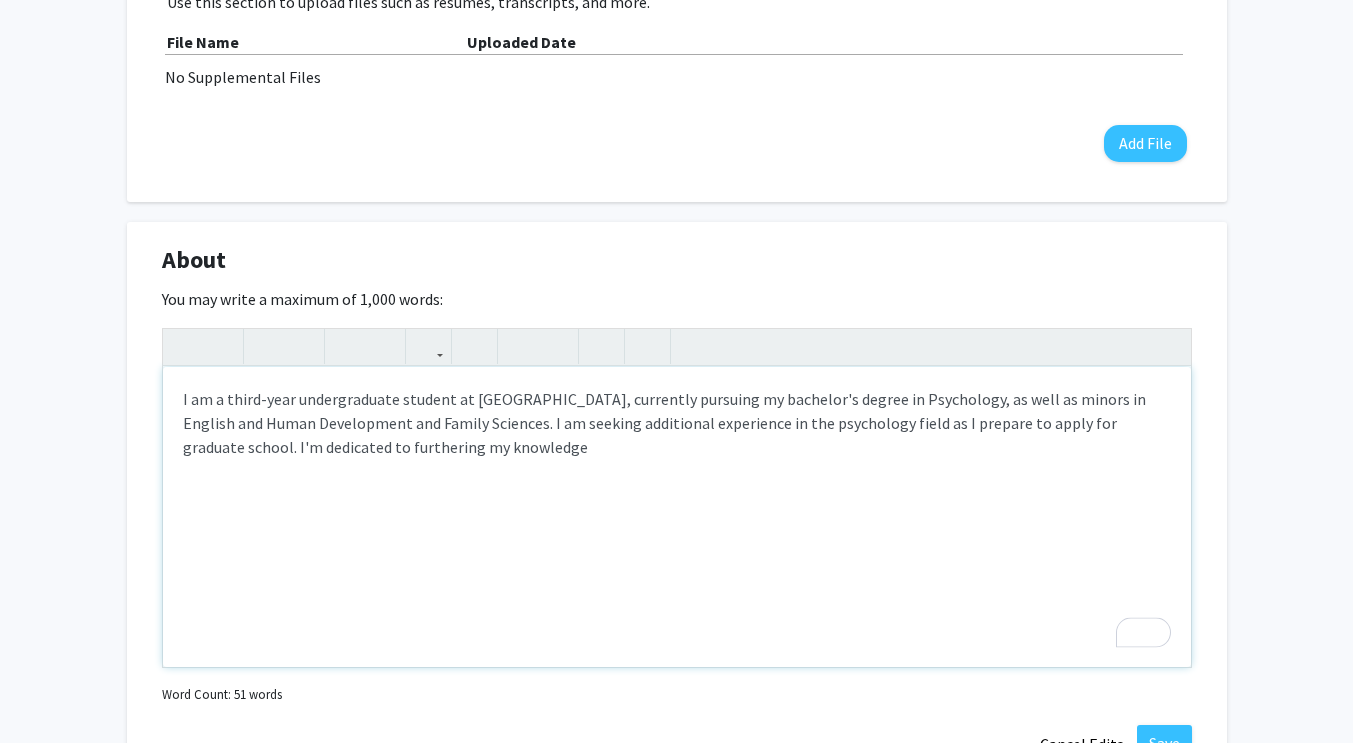 click on "I am a third-year undergraduate student at [GEOGRAPHIC_DATA], currently pursuing my bachelor's degree in Psychology, as well as minors in English and Human Development and Family Sciences. I am seeking additional experience in the psychology field as I prepare to apply for graduate school. I'm dedicated to furthering my knowledge" at bounding box center (677, 517) 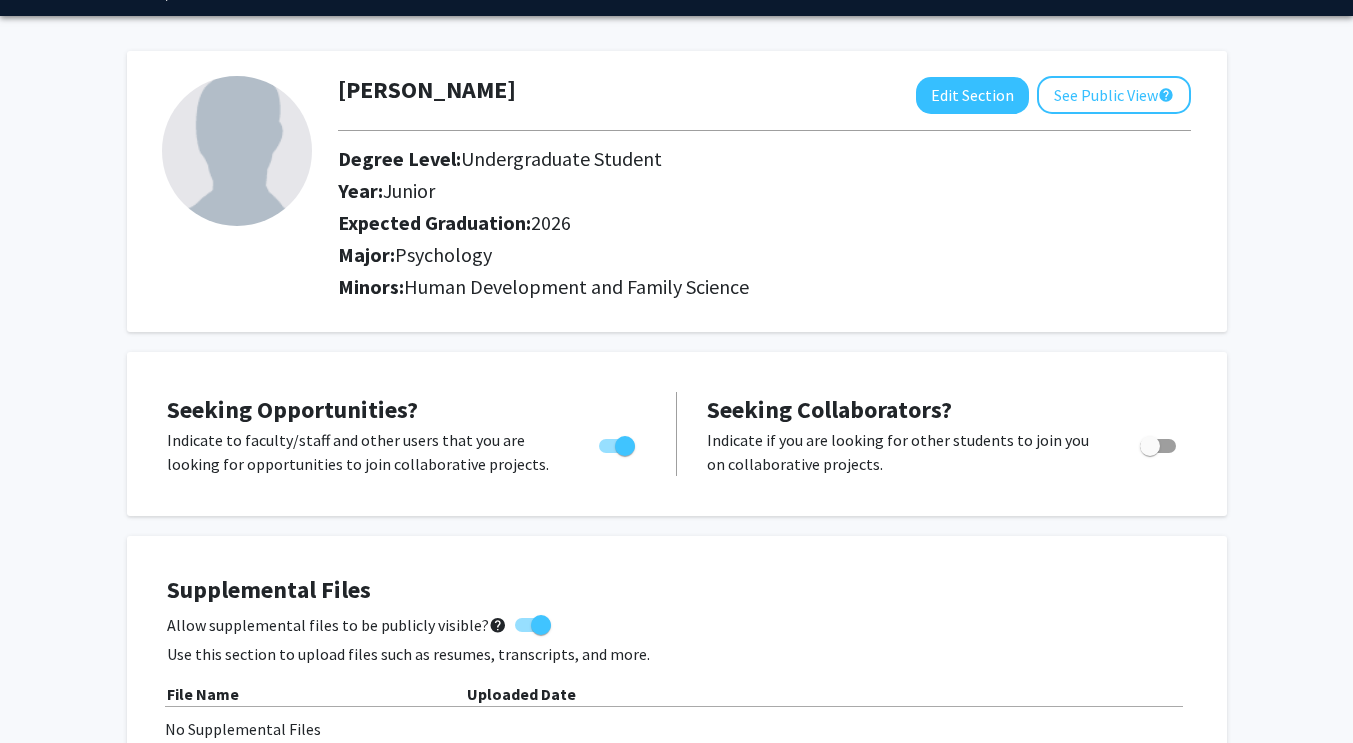 scroll, scrollTop: 0, scrollLeft: 0, axis: both 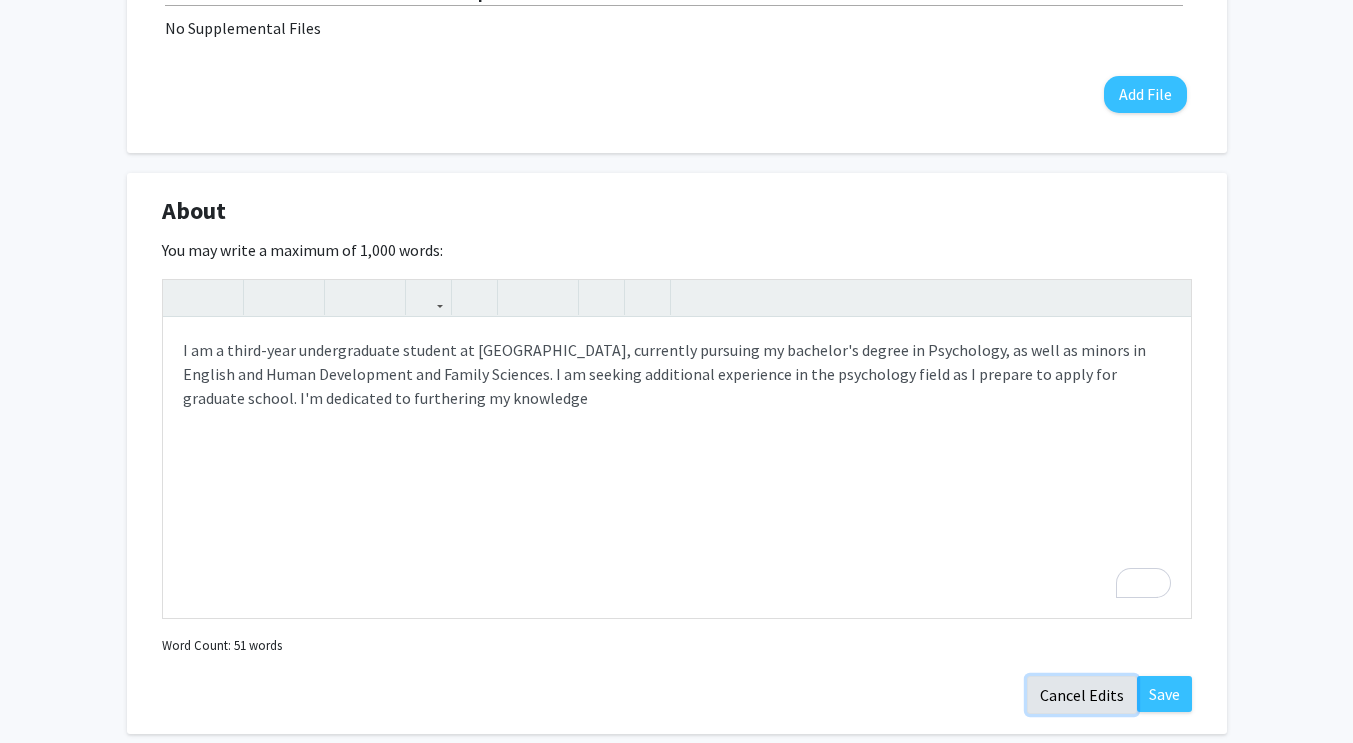 click on "Cancel Edits" 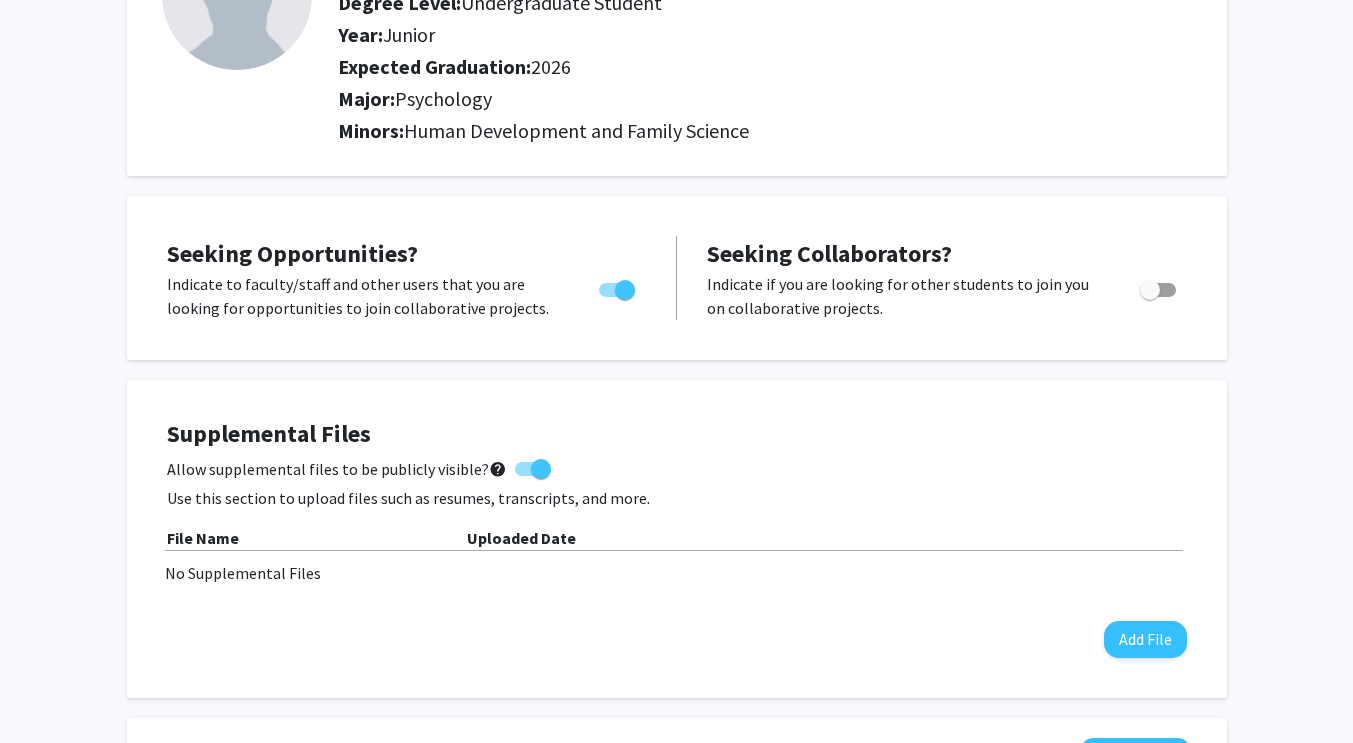 scroll, scrollTop: 0, scrollLeft: 0, axis: both 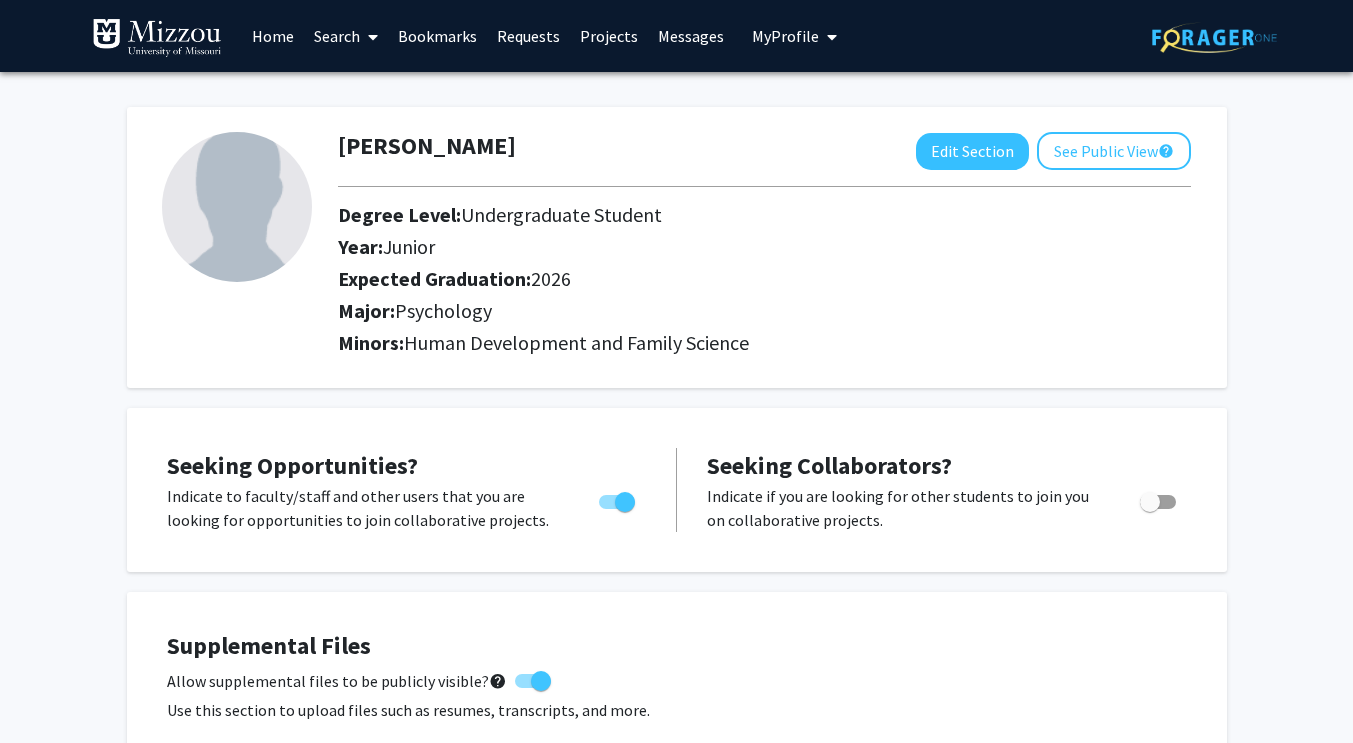 click on "Requests" at bounding box center [528, 36] 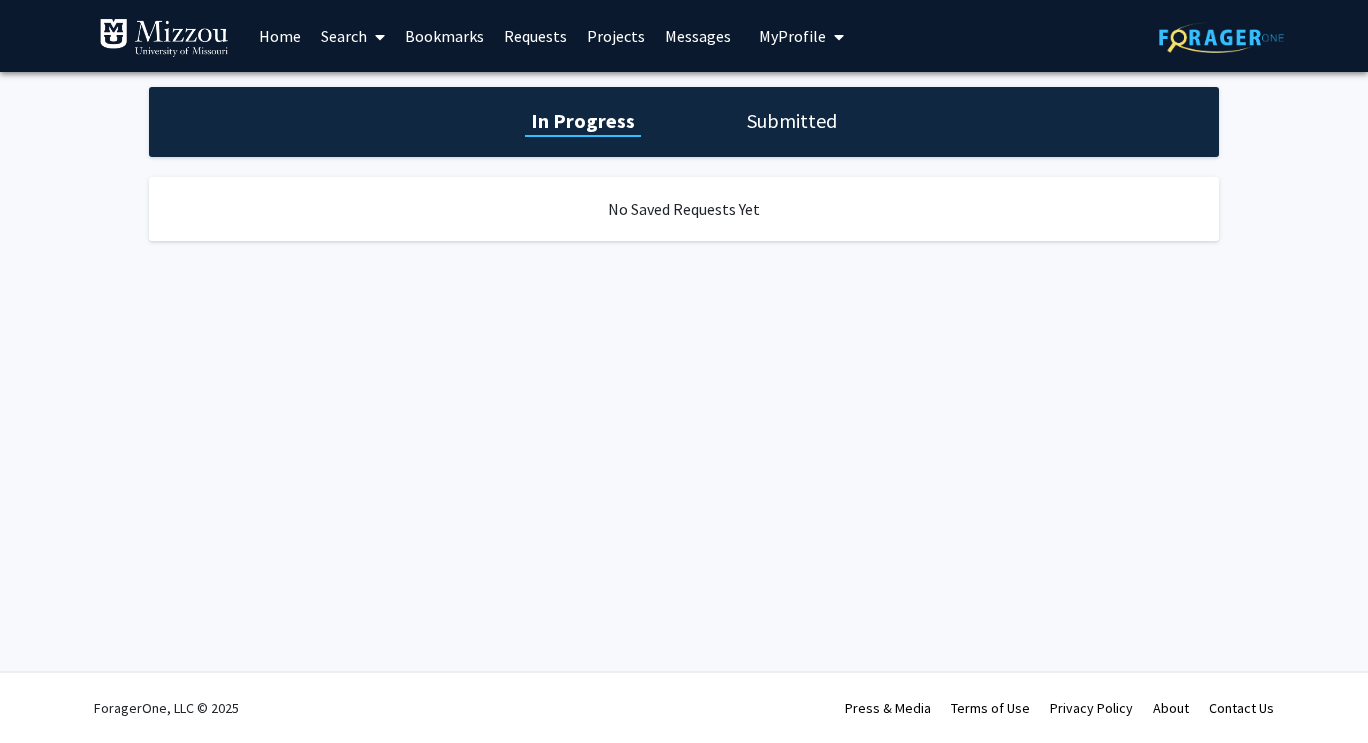 click on "Projects" at bounding box center (616, 36) 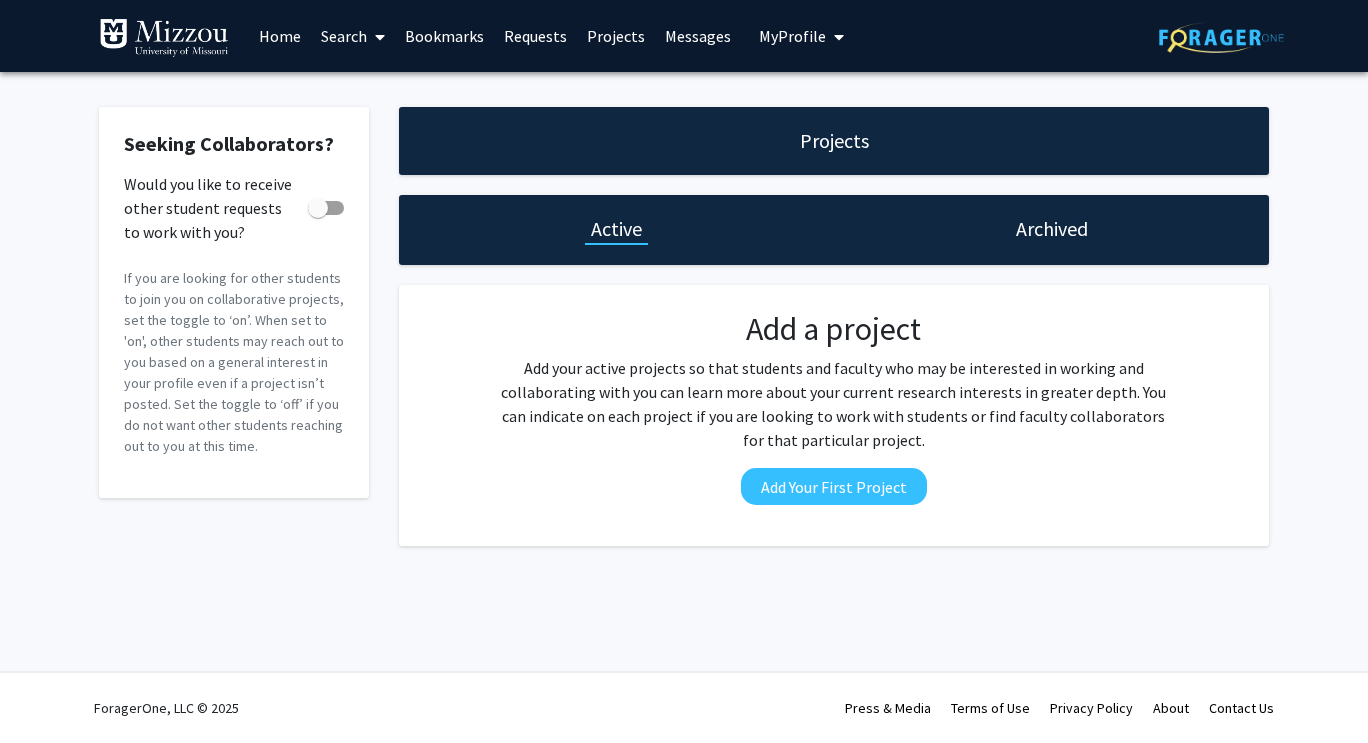 click on "Messages" at bounding box center (698, 36) 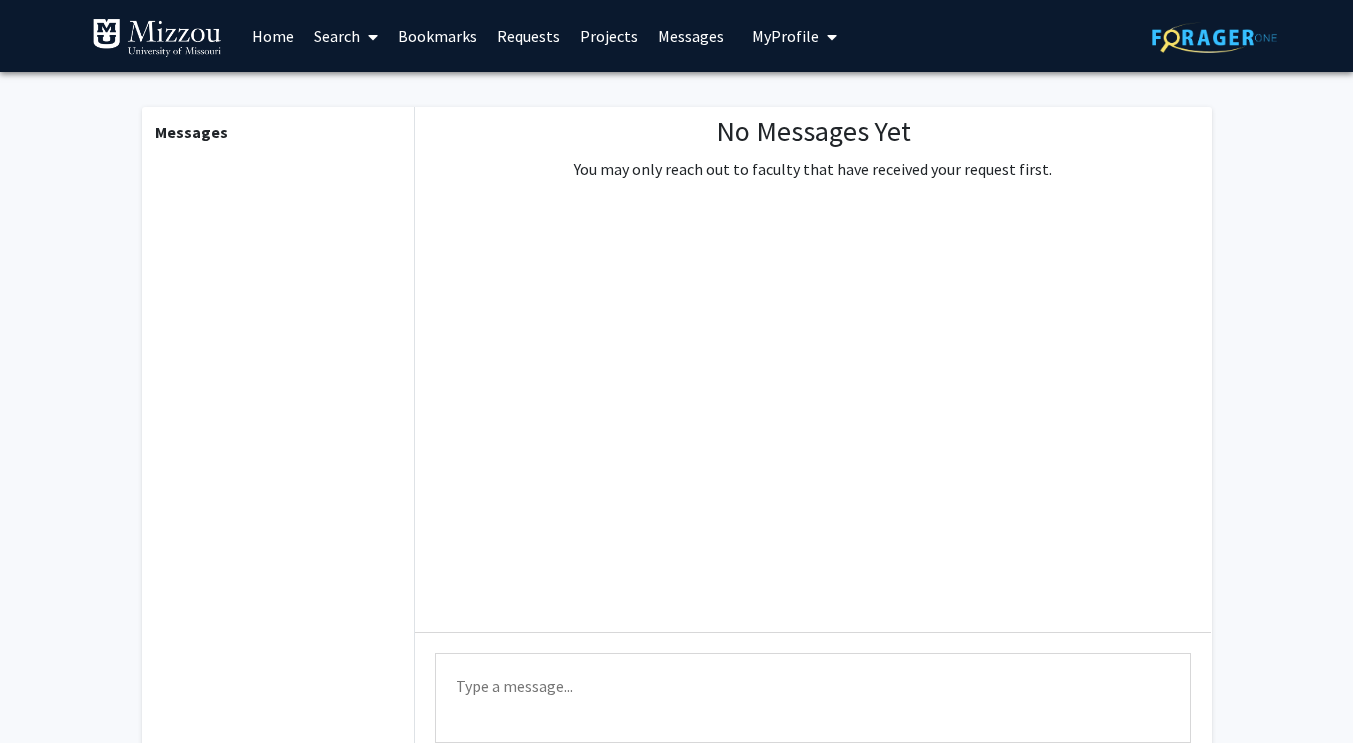click on "Bookmarks" at bounding box center [437, 36] 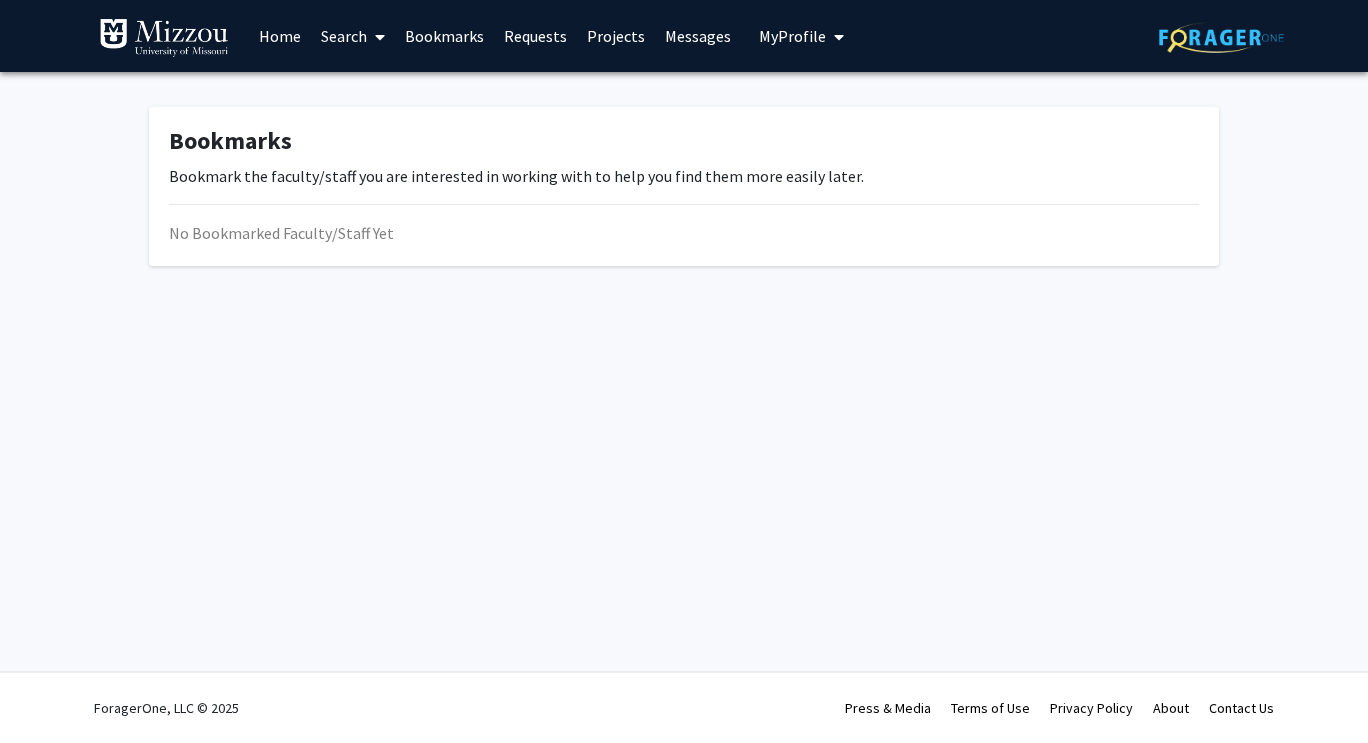 click on "Search" at bounding box center (353, 36) 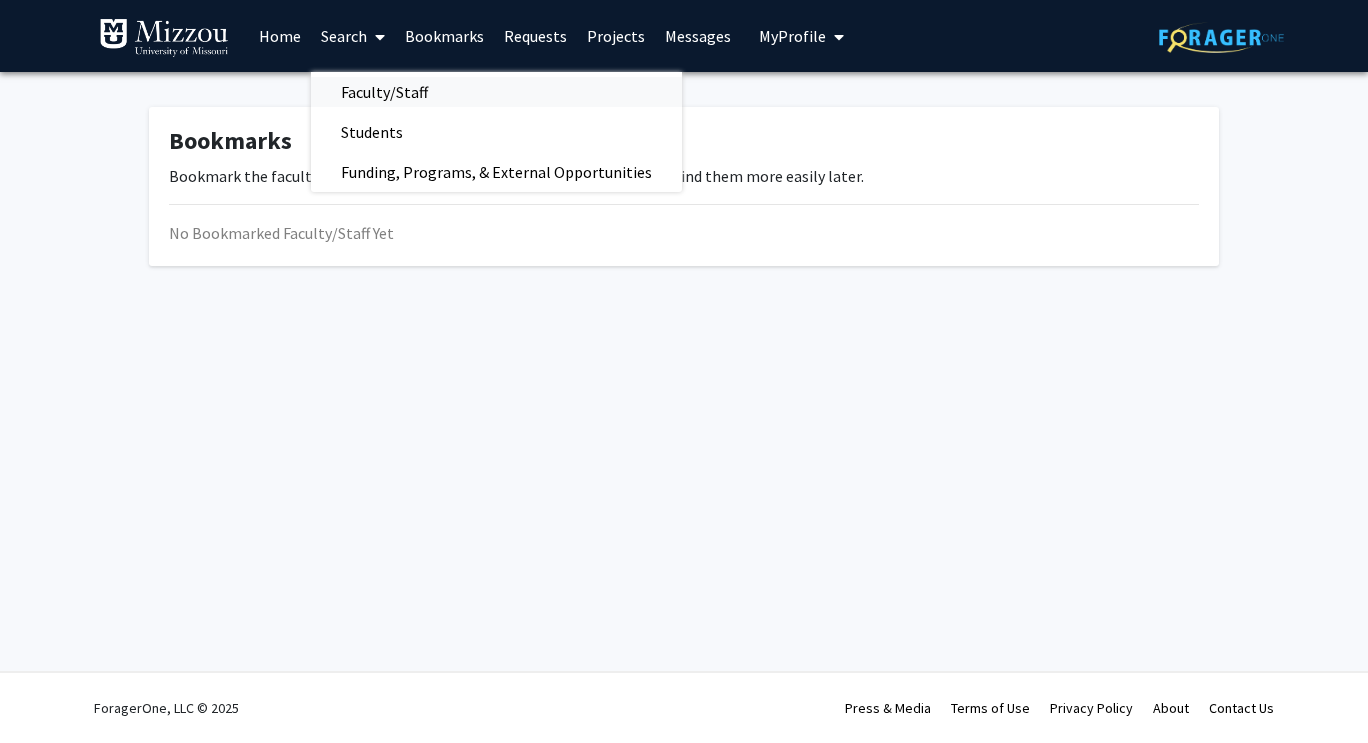click on "Faculty/Staff" at bounding box center (384, 92) 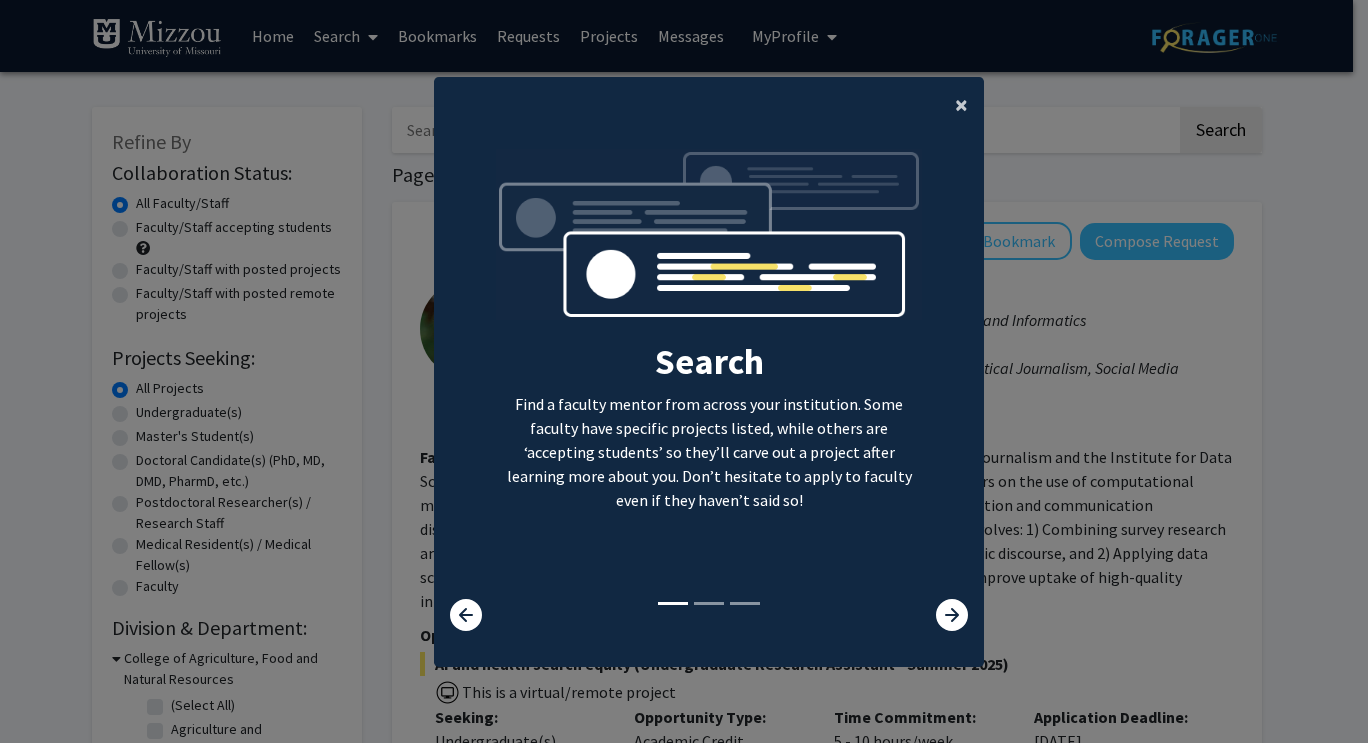 click on "×" 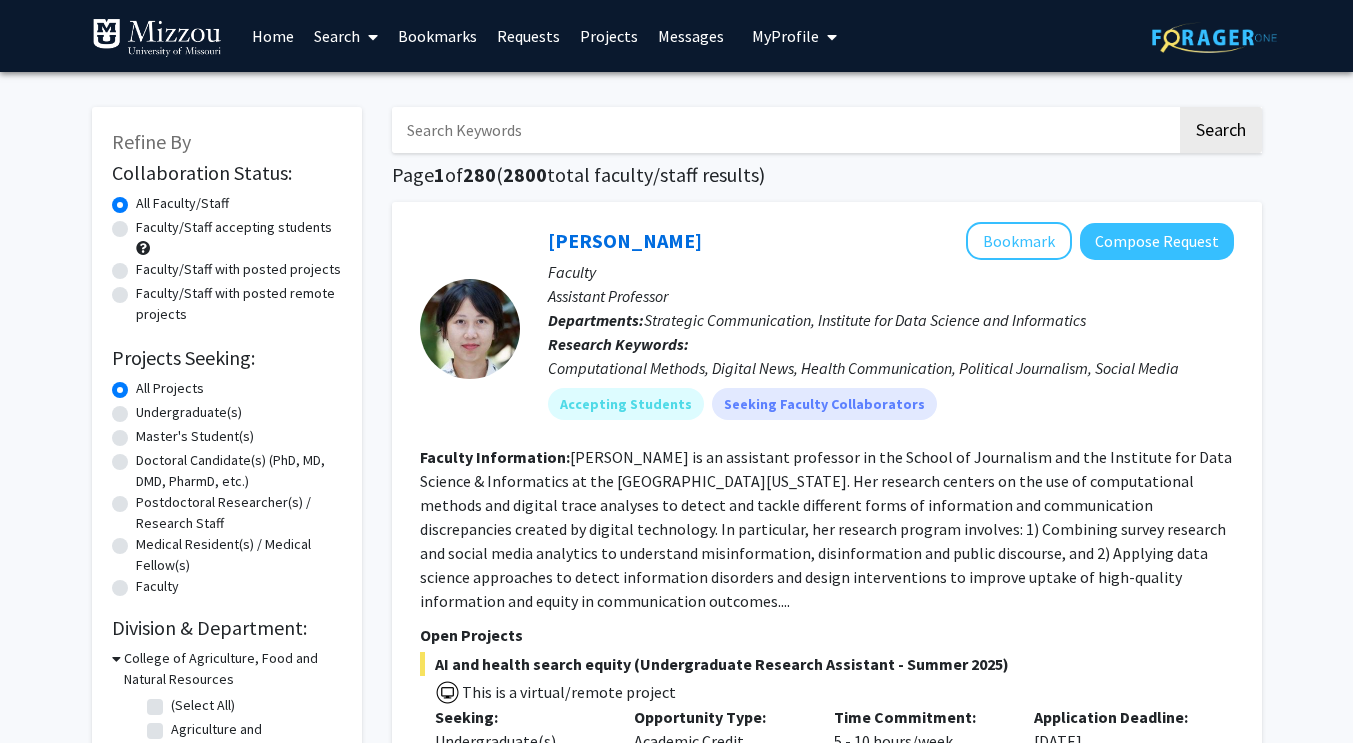 click on "Faculty/Staff accepting students" 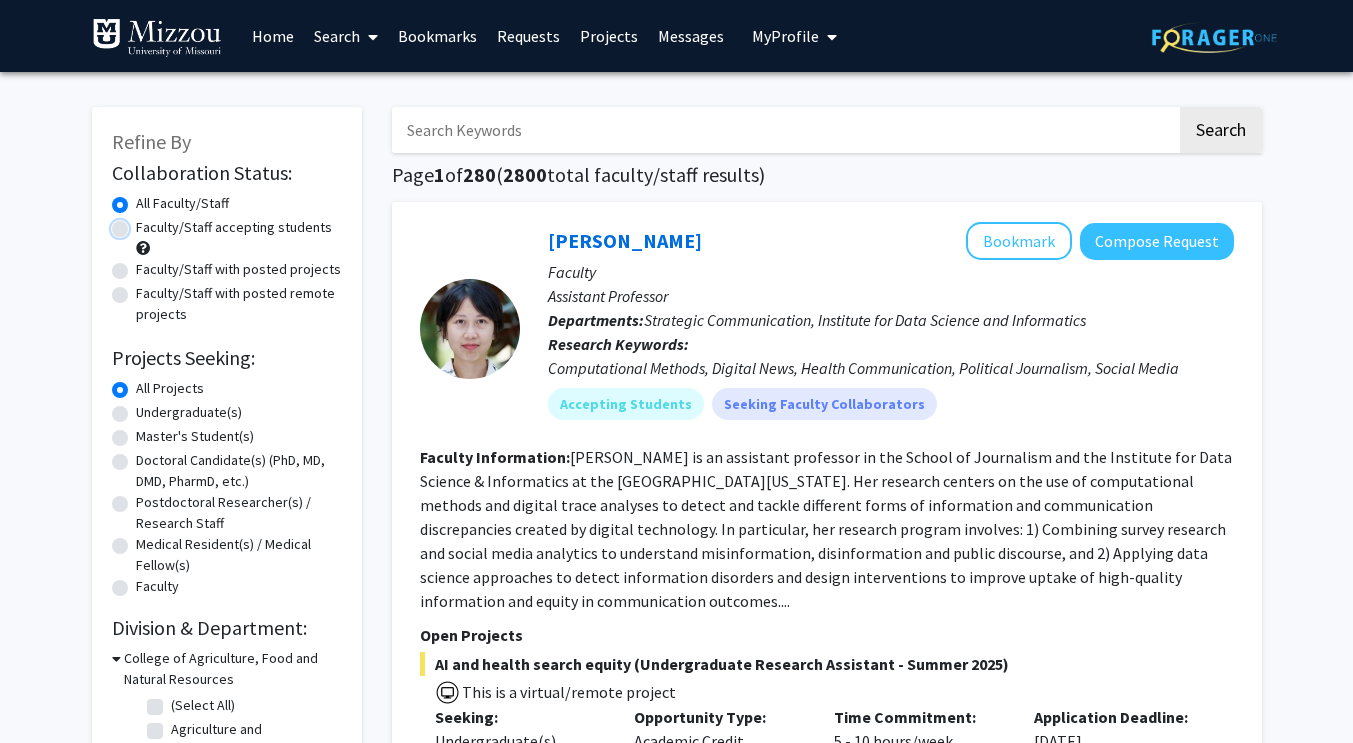 click on "Faculty/Staff accepting students" at bounding box center (142, 223) 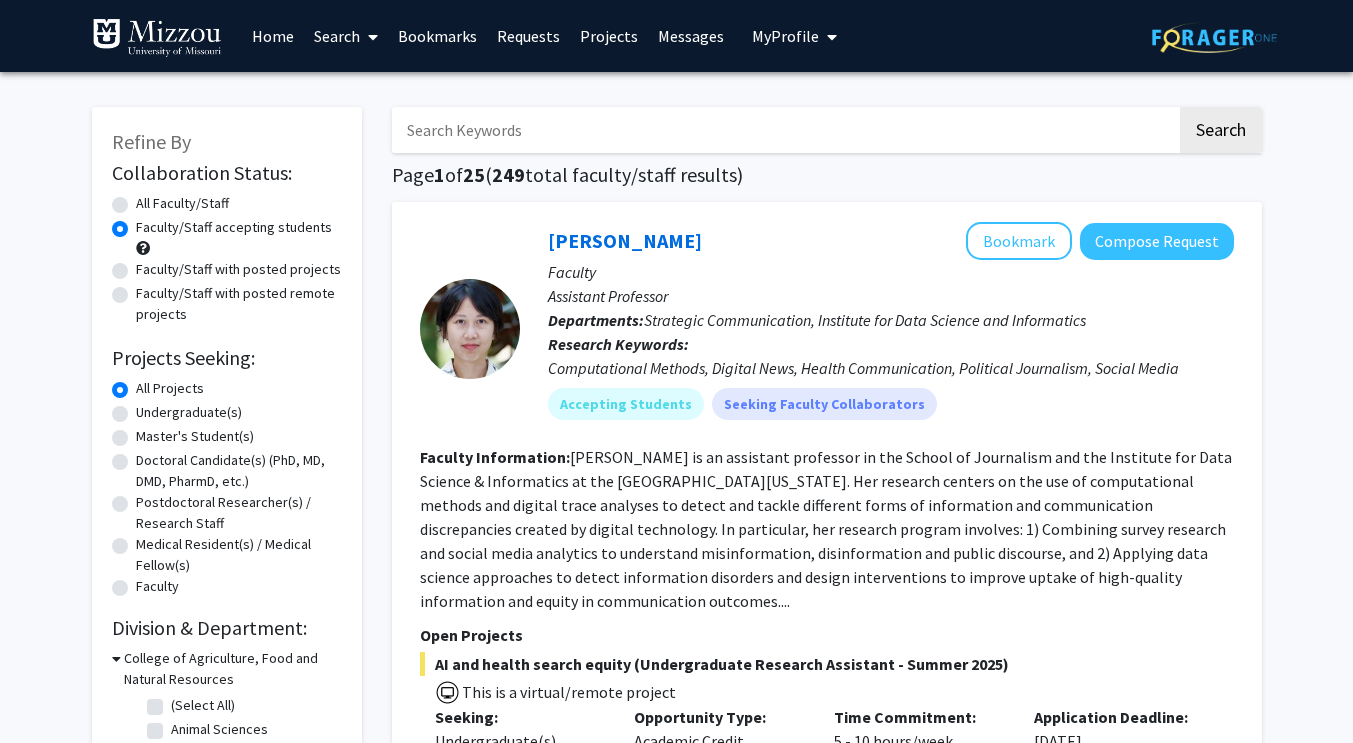click on "Undergraduate(s)" 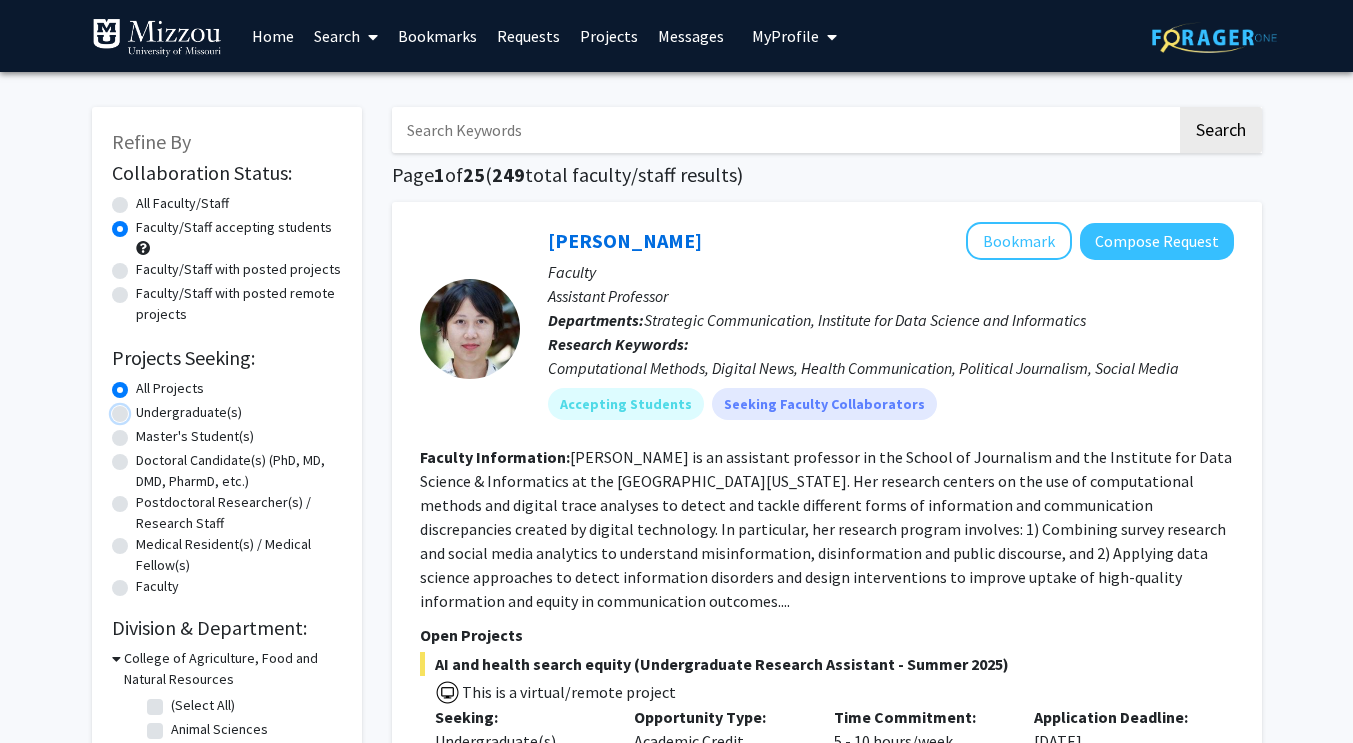 click on "Undergraduate(s)" at bounding box center (142, 408) 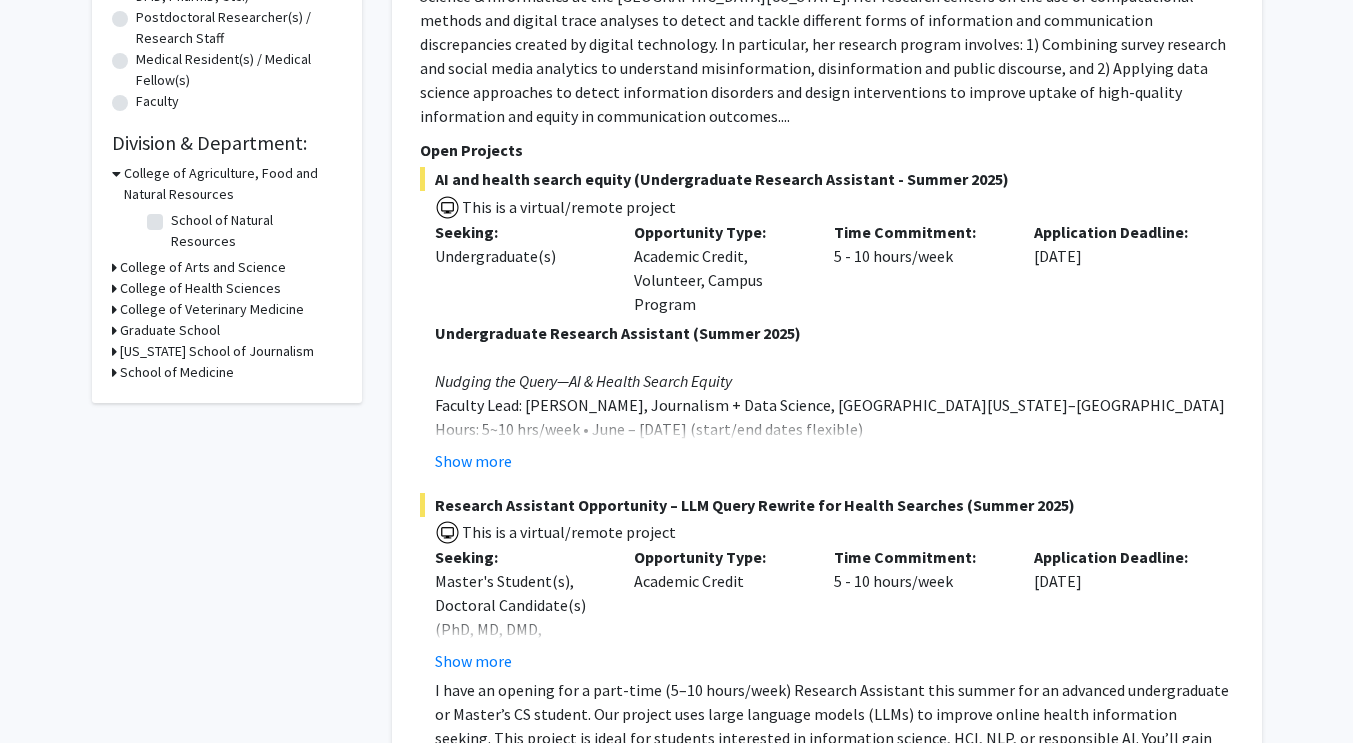 scroll, scrollTop: 496, scrollLeft: 0, axis: vertical 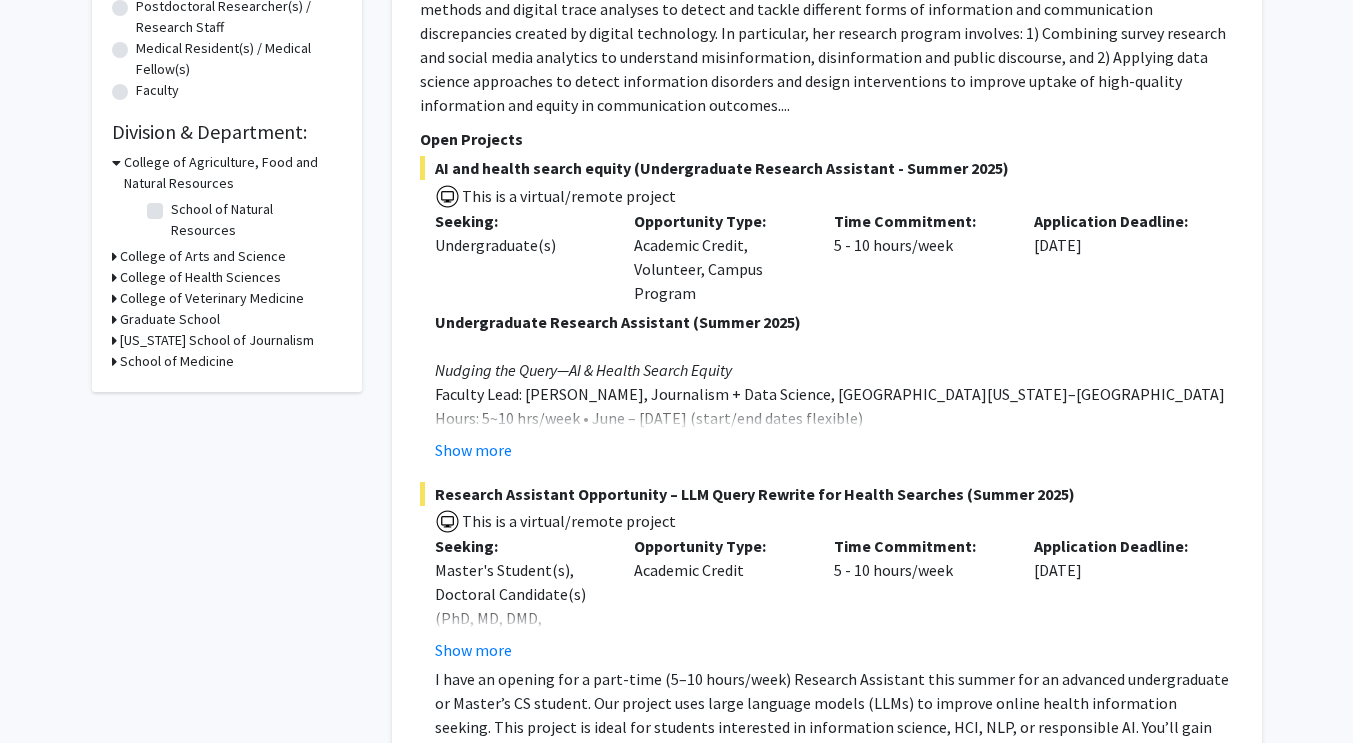 click on "College of Arts and Science" at bounding box center (203, 256) 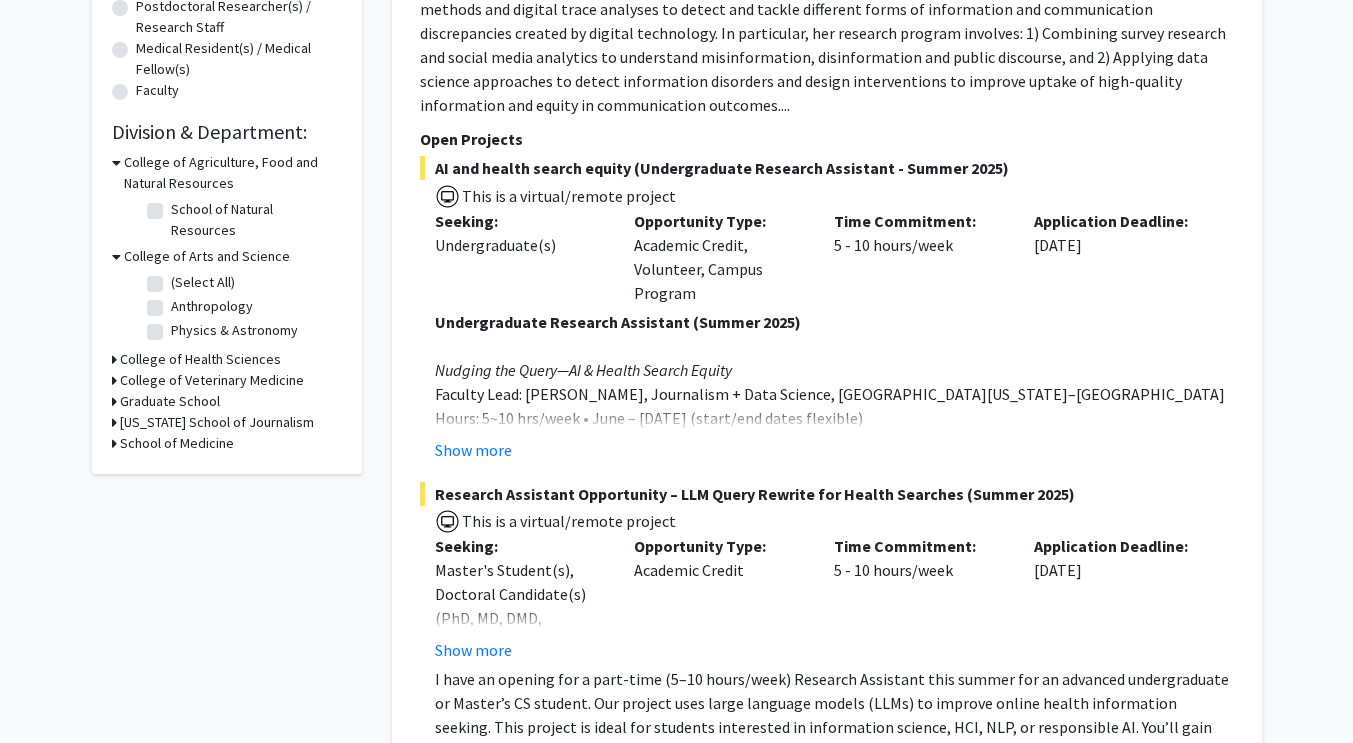 click on "(Select All)  (Select All)  Anthropology  Anthropology  Physics & Astronomy  Physics & Astronomy" 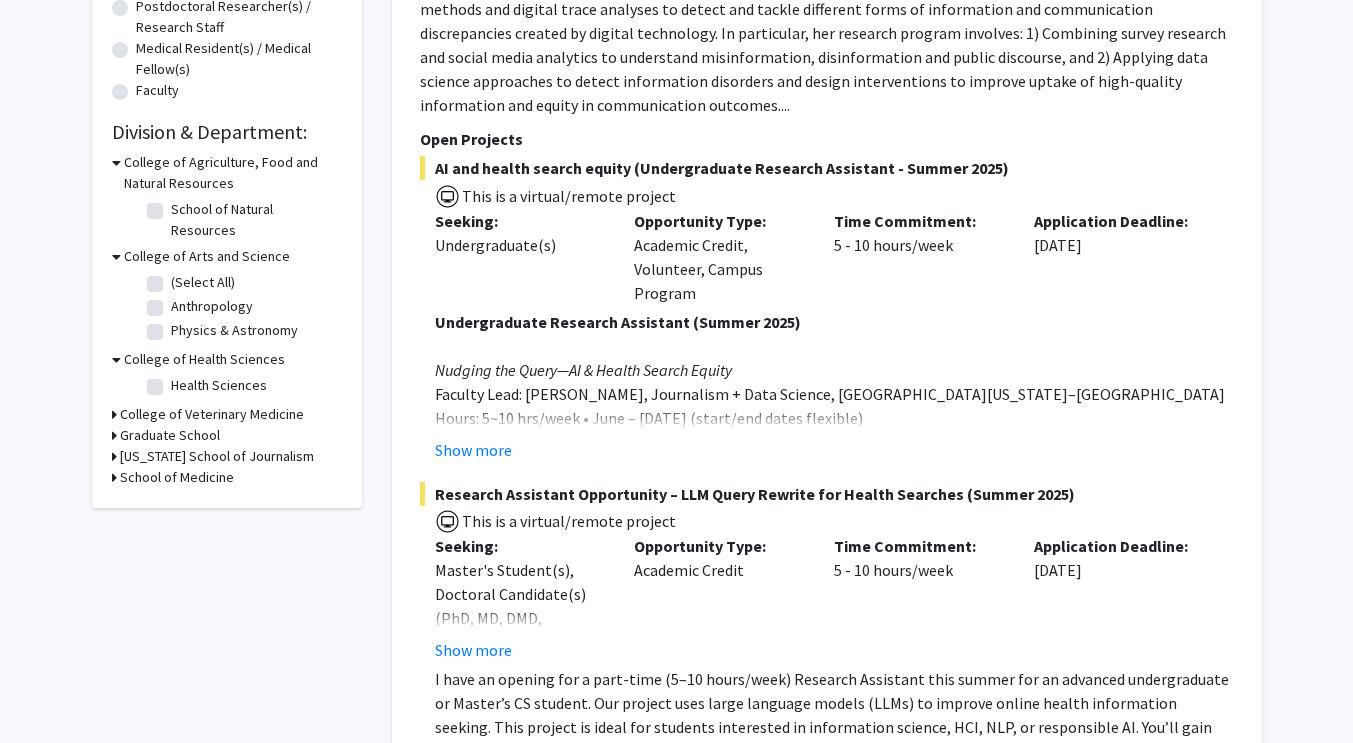 click on "College of Health Sciences" at bounding box center (204, 359) 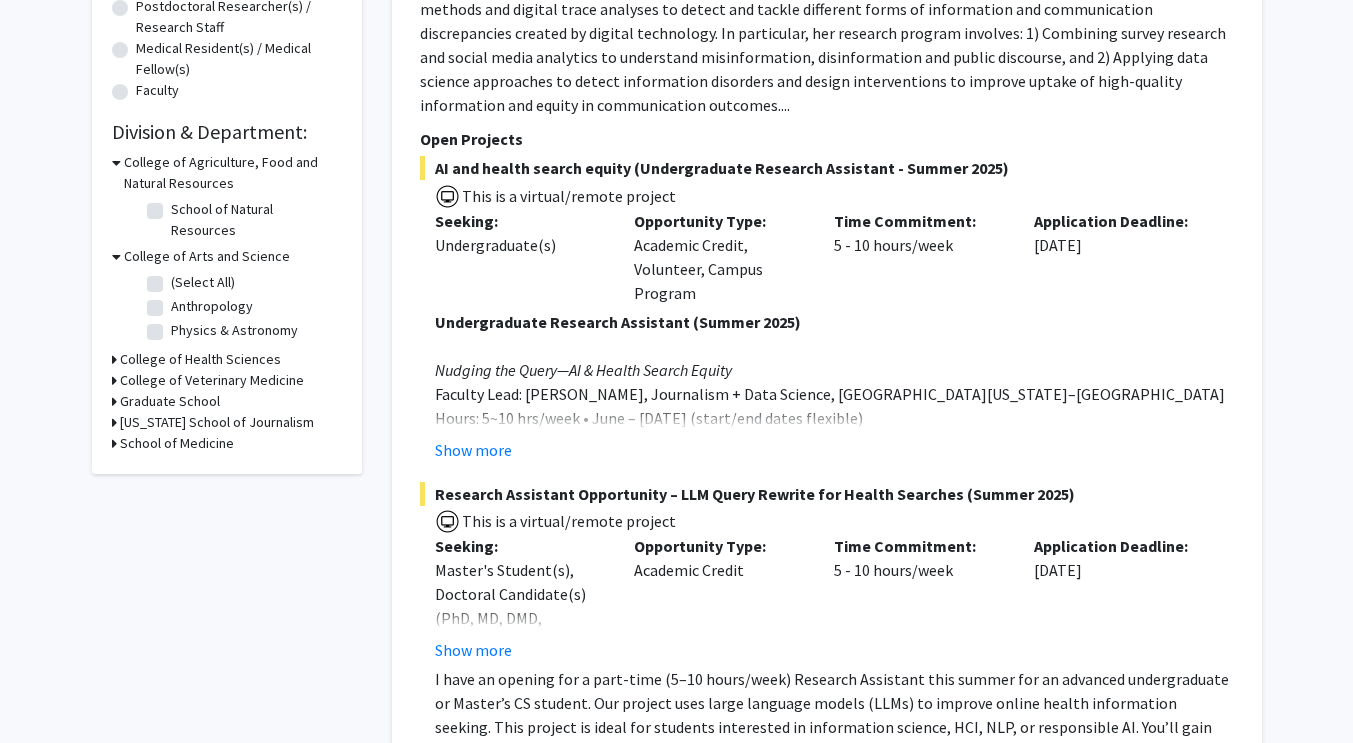 click on "College of Arts and Science" at bounding box center [207, 256] 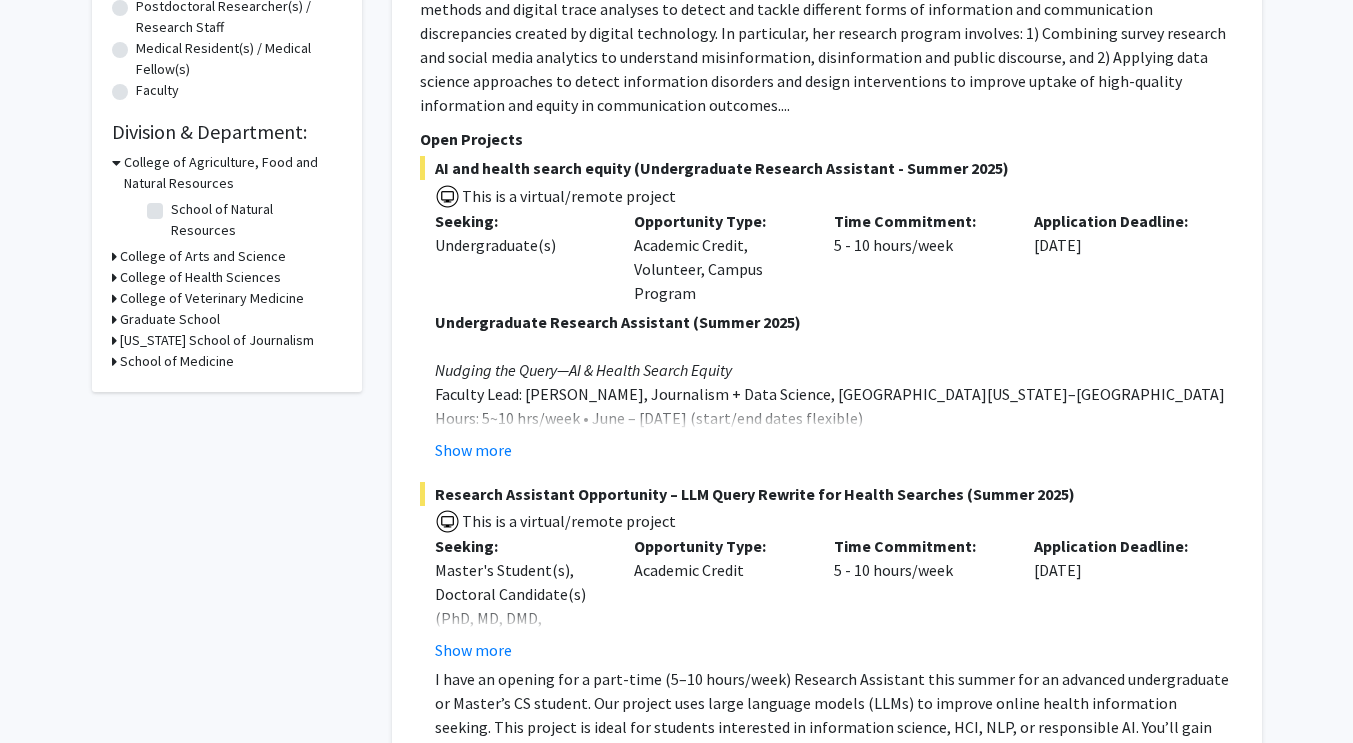 click on "College of Arts and Science" at bounding box center (203, 256) 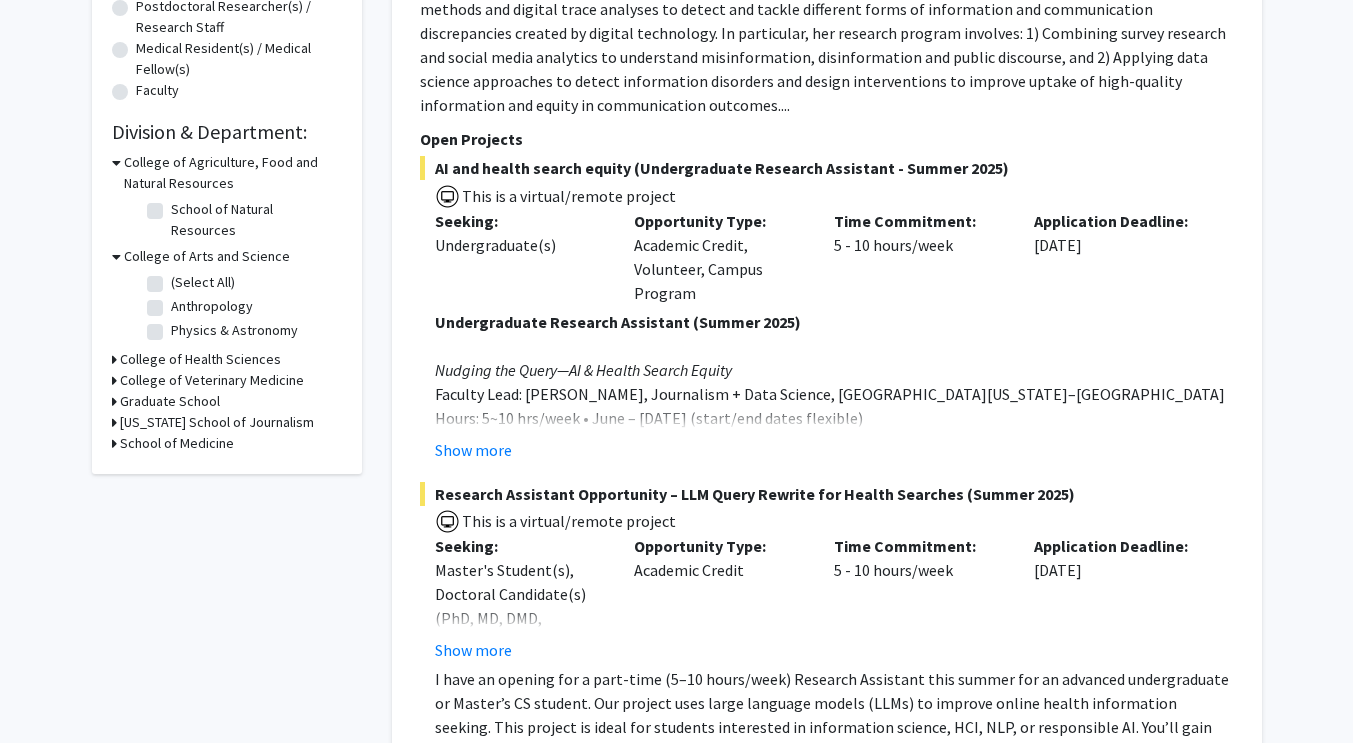 click on "College of Agriculture, Food and Natural Resources" at bounding box center (233, 173) 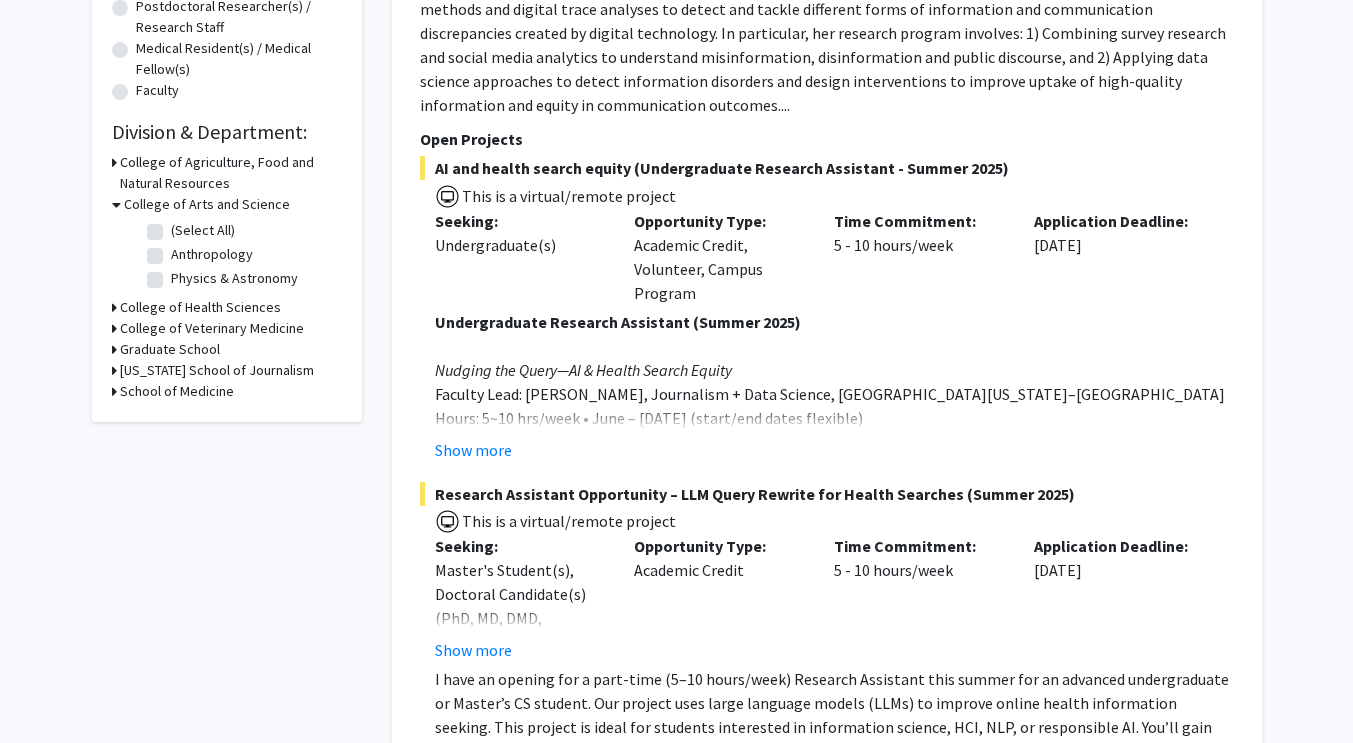 click on "(Select All)" 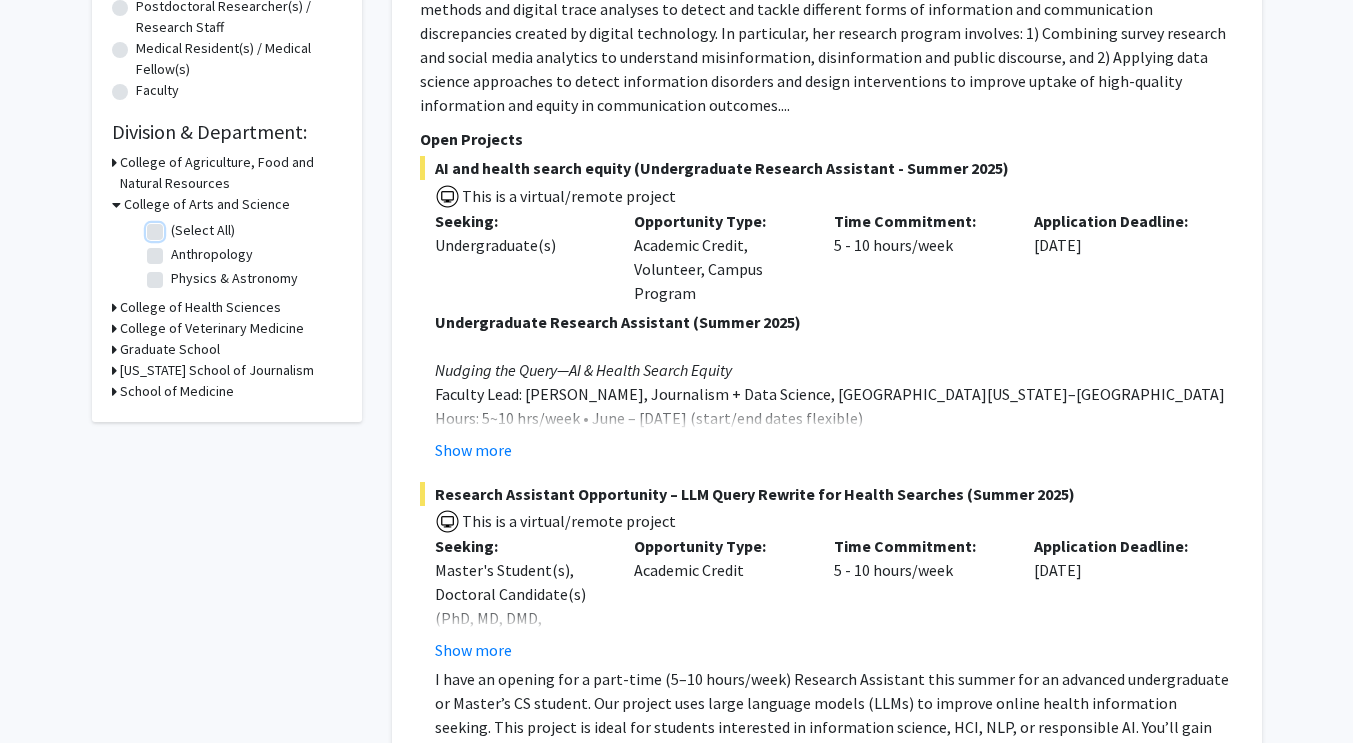 click on "(Select All)" at bounding box center [177, 226] 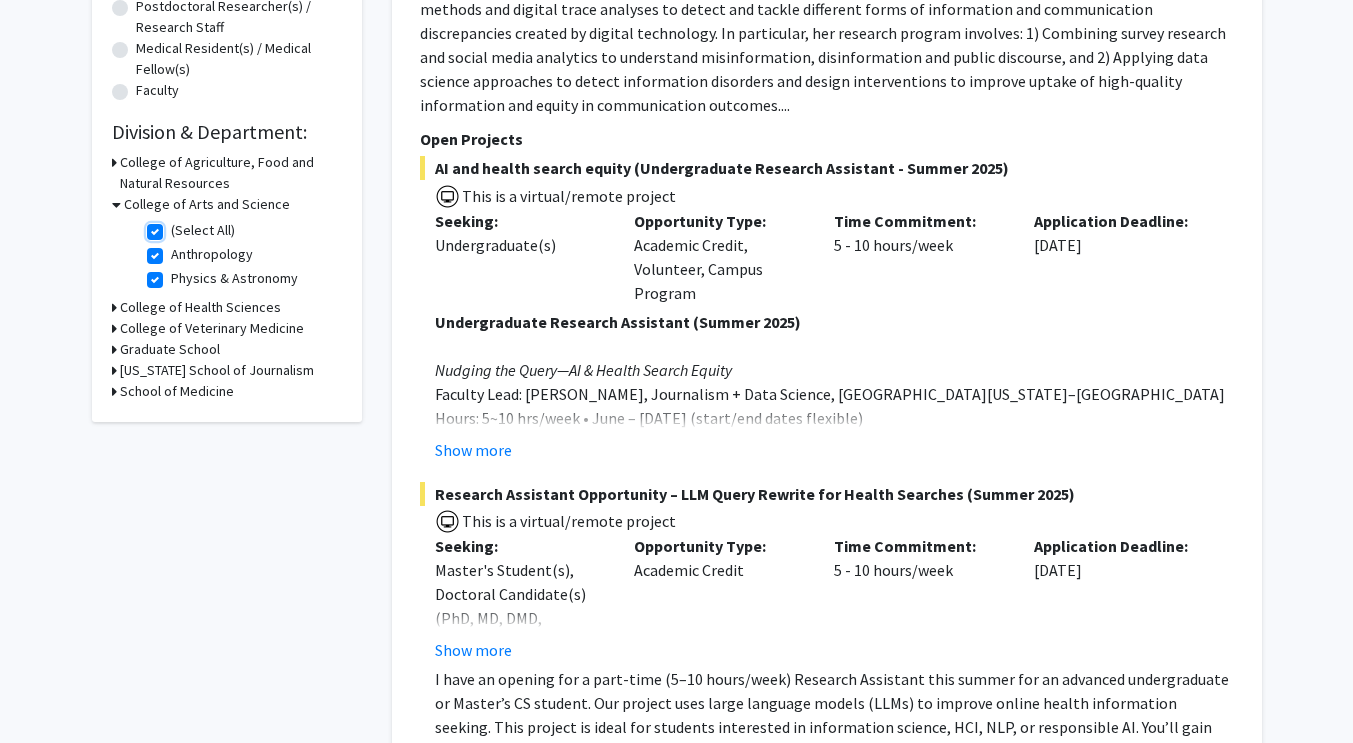checkbox on "true" 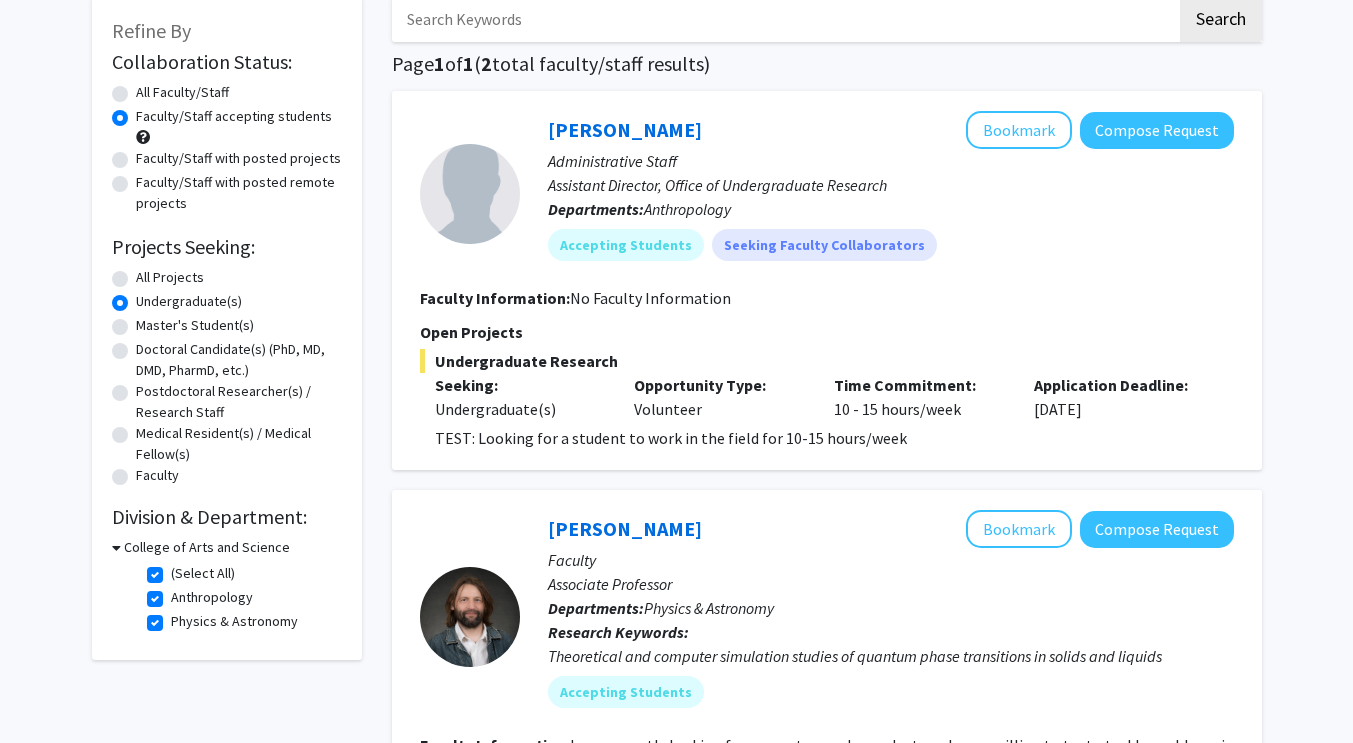 scroll, scrollTop: 0, scrollLeft: 0, axis: both 